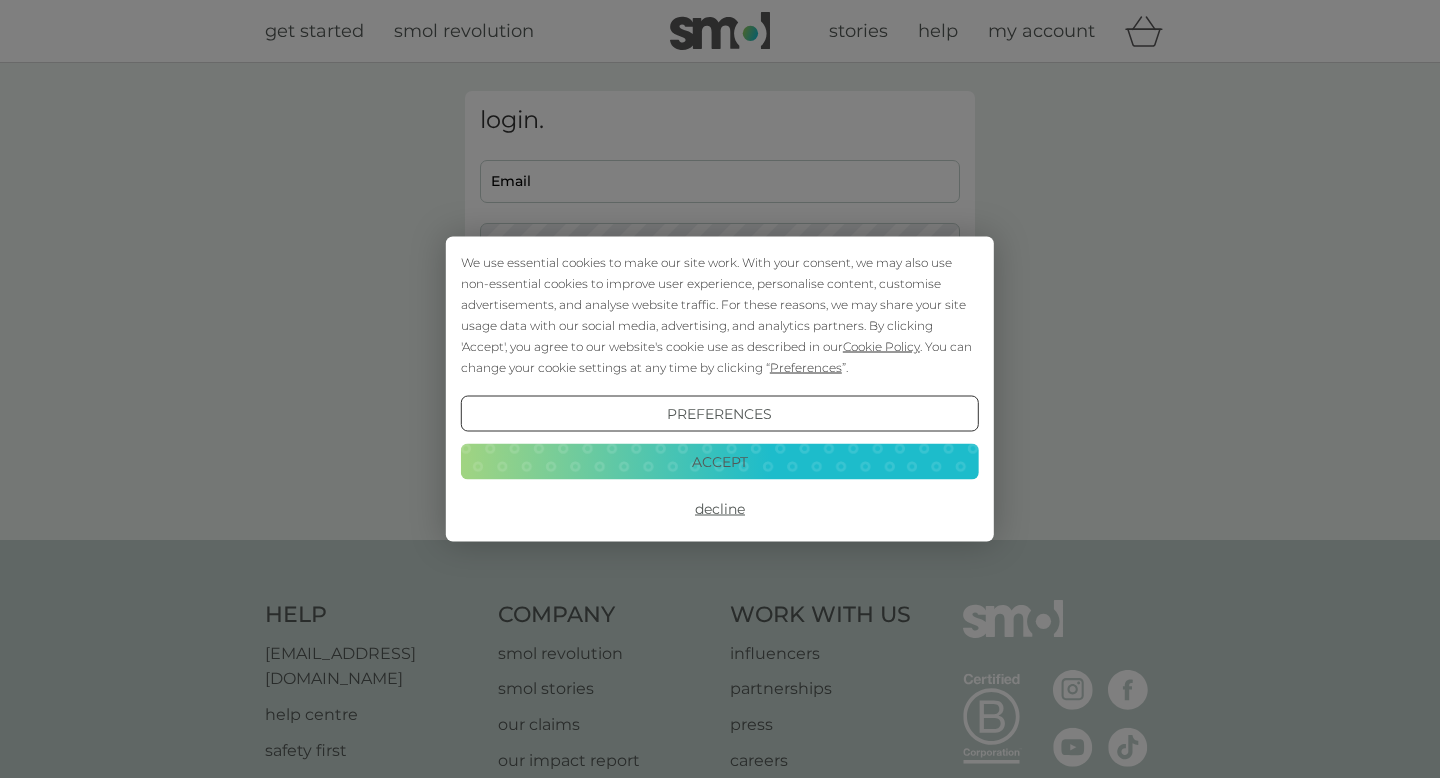 scroll, scrollTop: 0, scrollLeft: 0, axis: both 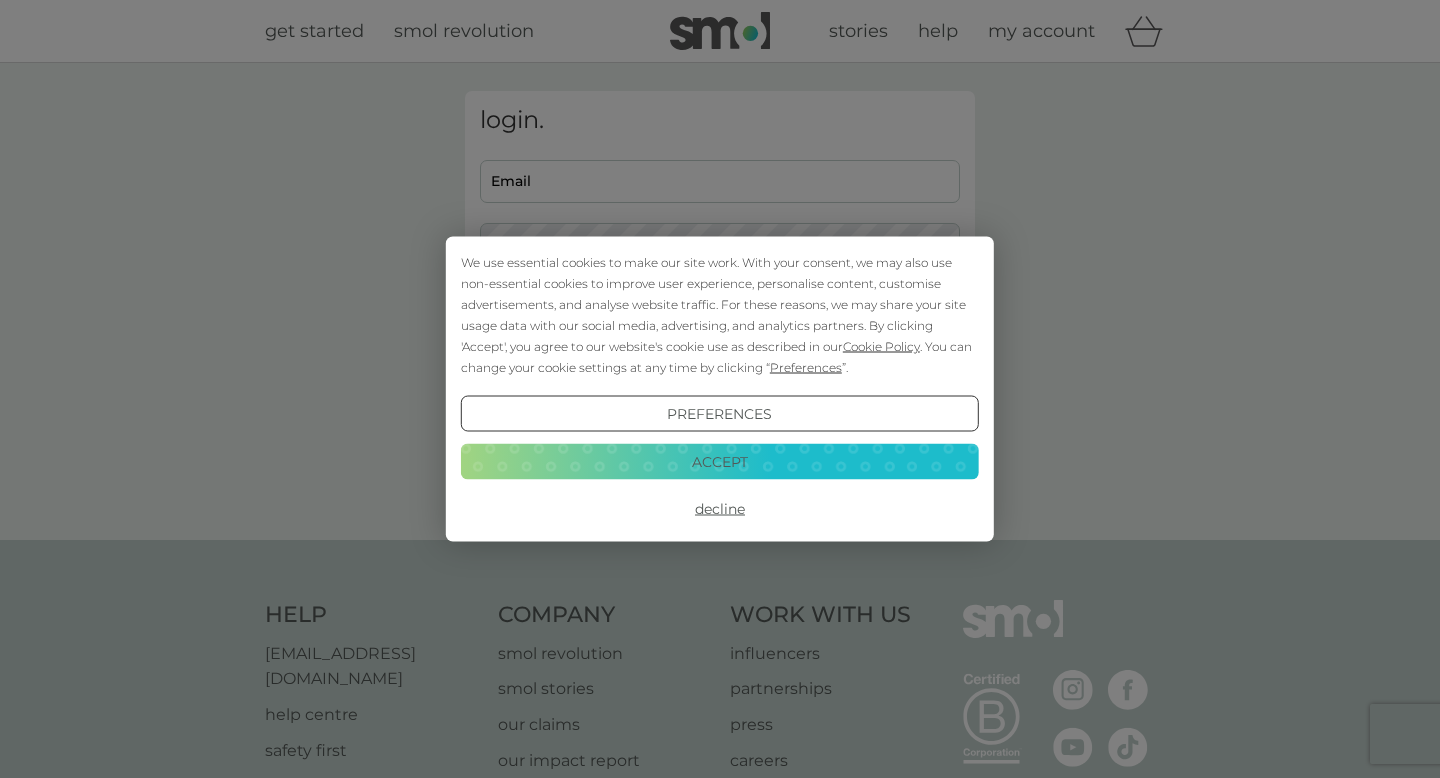 type on "[EMAIL_ADDRESS][DOMAIN_NAME]" 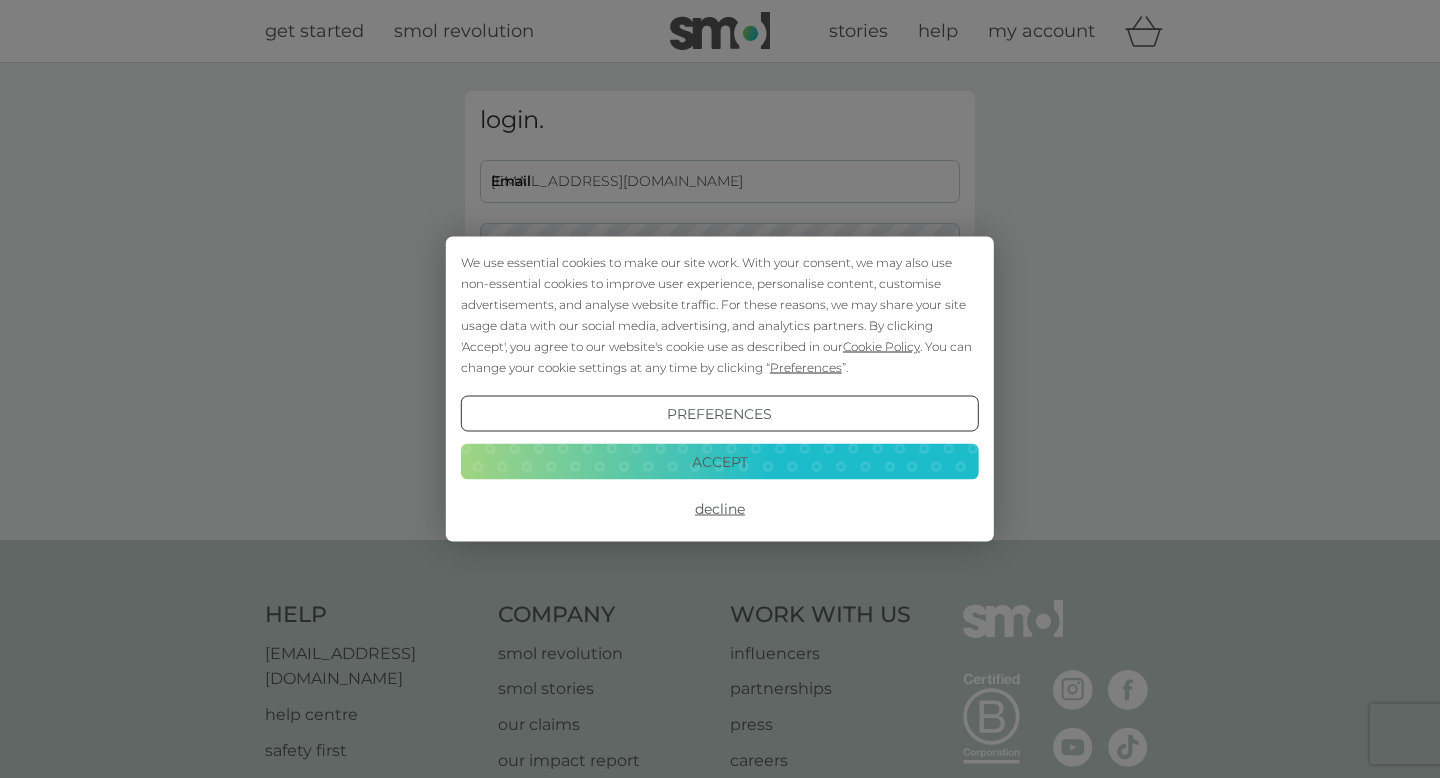 click on "Accept" at bounding box center (720, 461) 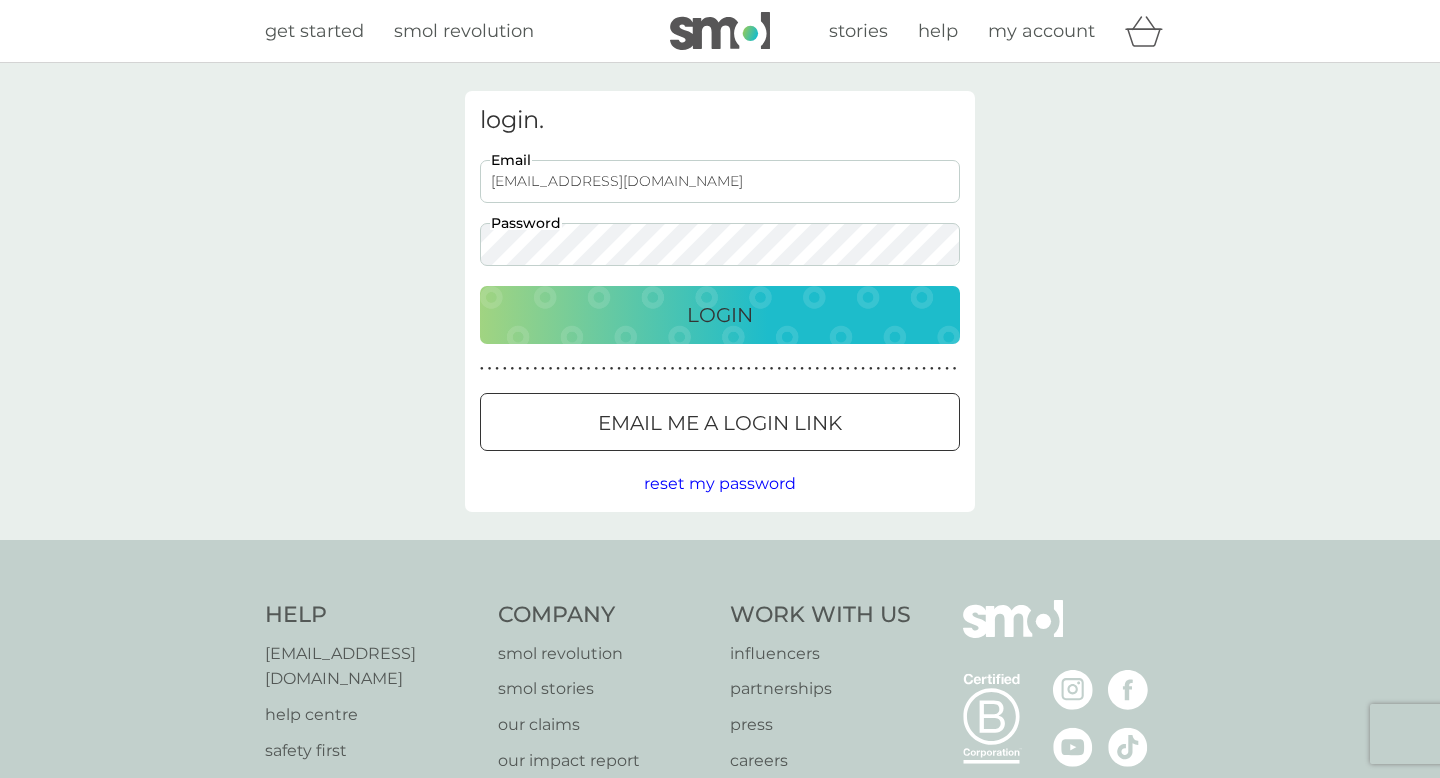 click on "Login" at bounding box center [720, 315] 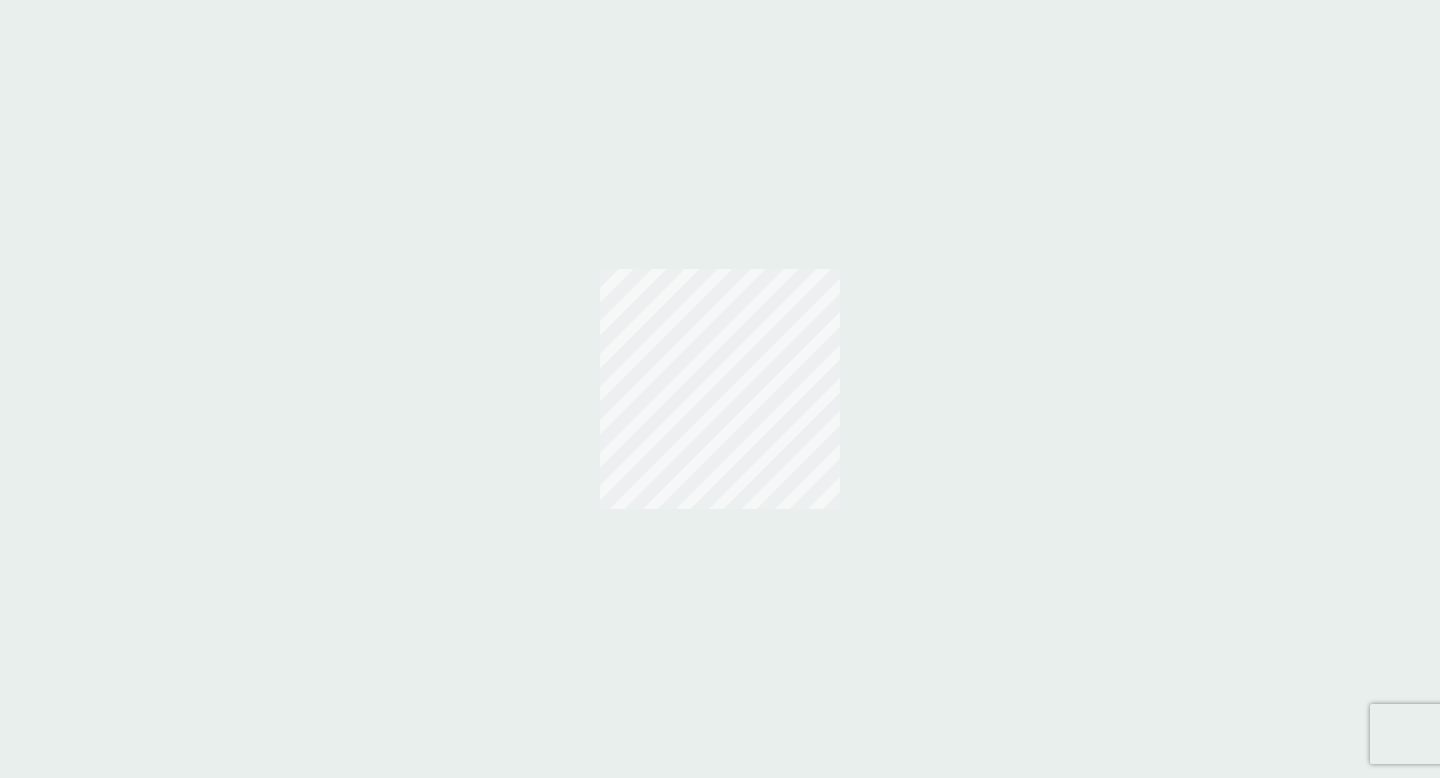 scroll, scrollTop: 0, scrollLeft: 0, axis: both 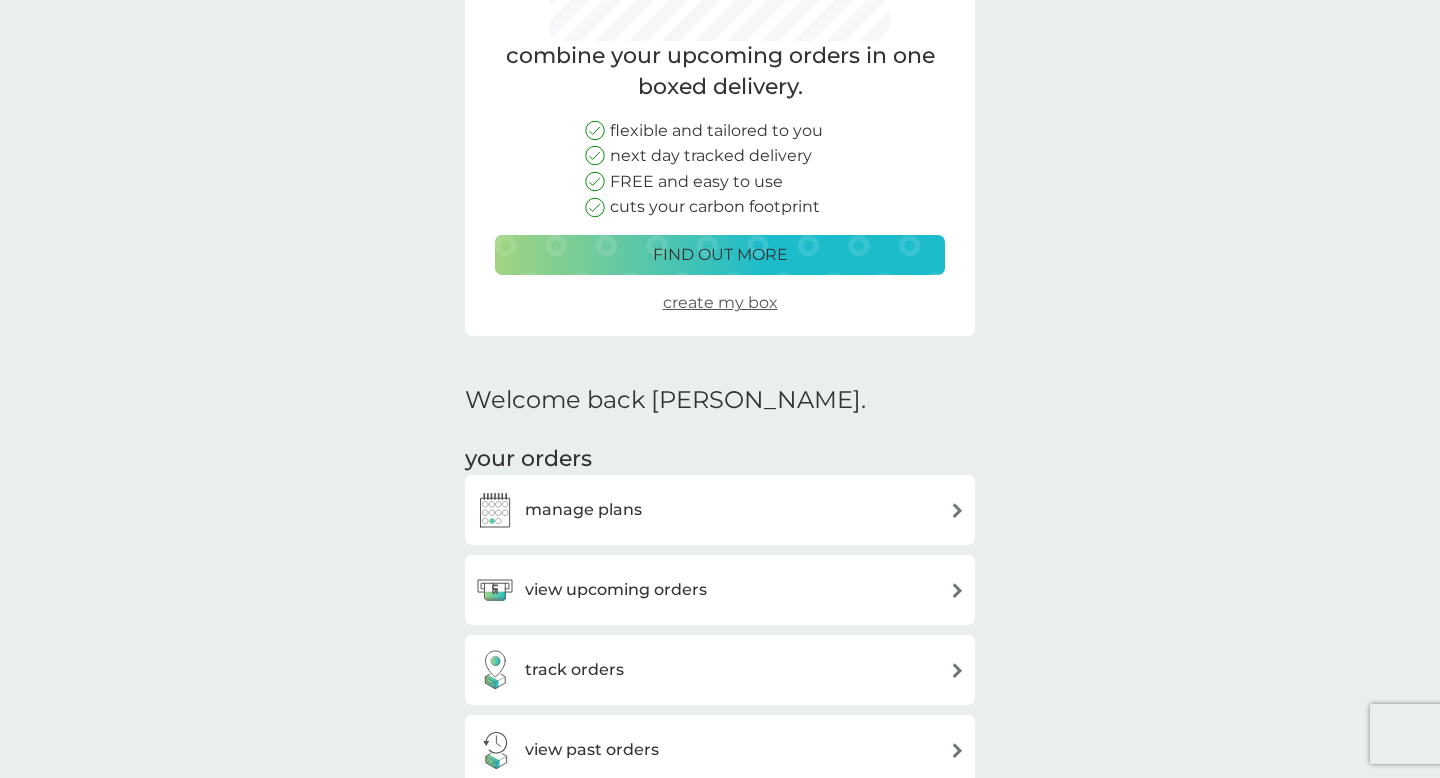 click on "manage plans" at bounding box center [720, 510] 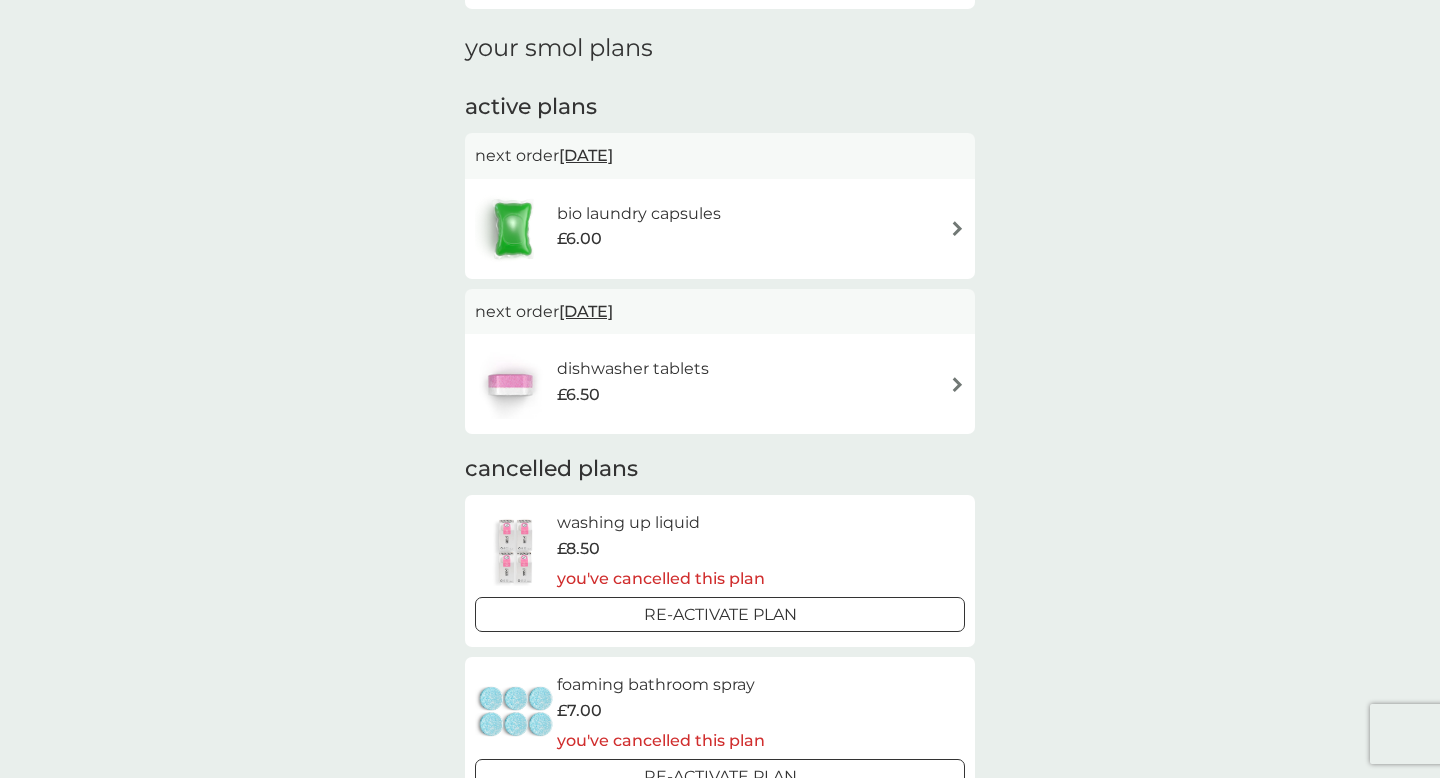 scroll, scrollTop: 288, scrollLeft: 0, axis: vertical 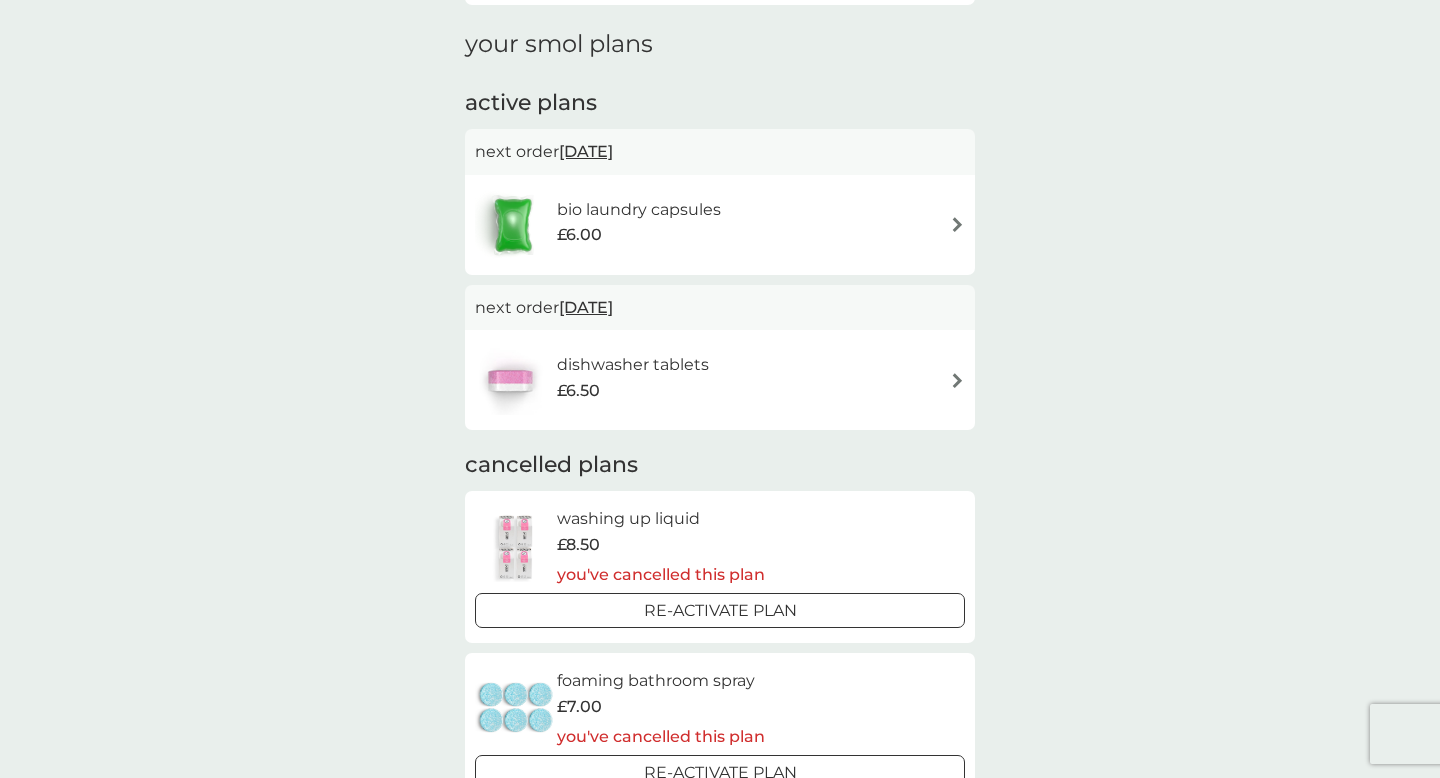 click on "dishwasher tablets £6.50" at bounding box center [720, 380] 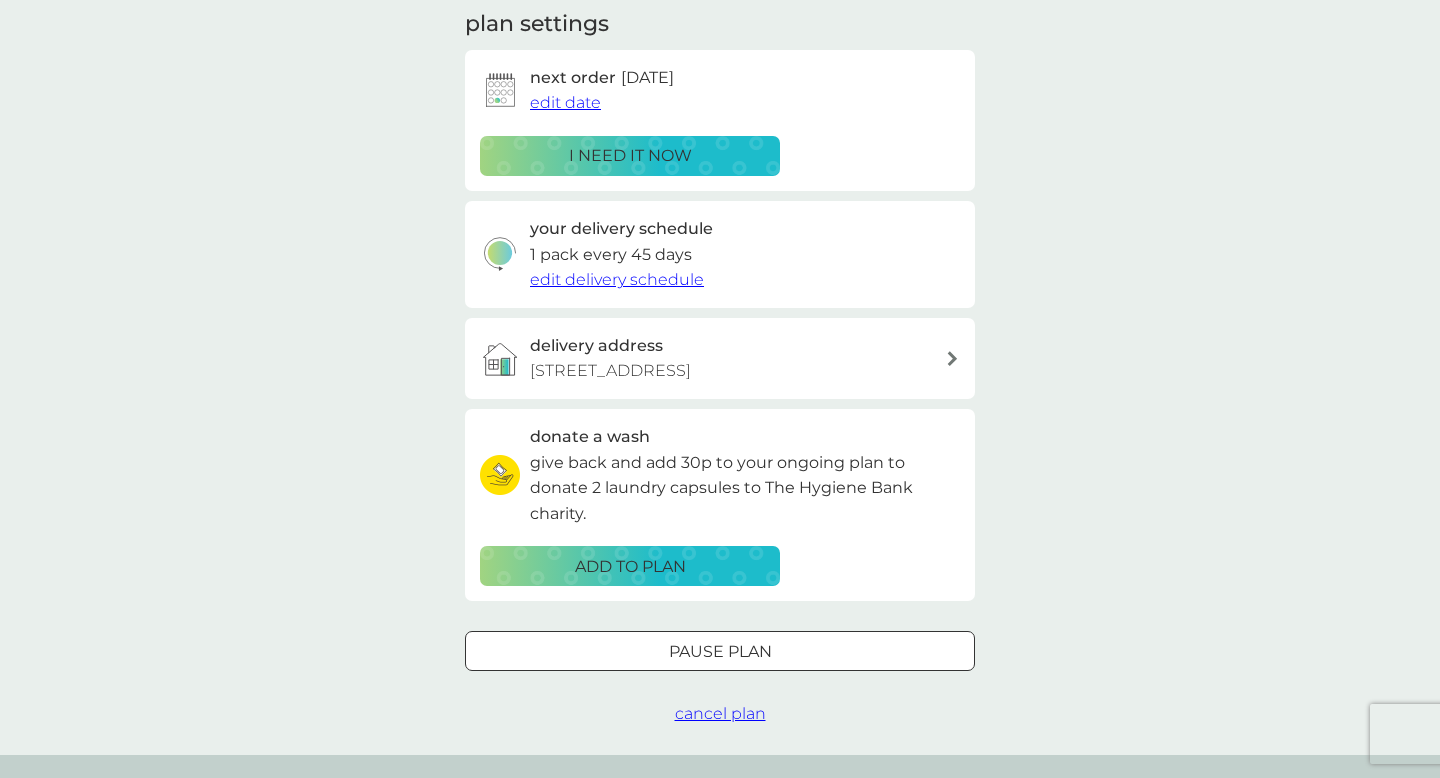 scroll, scrollTop: 0, scrollLeft: 0, axis: both 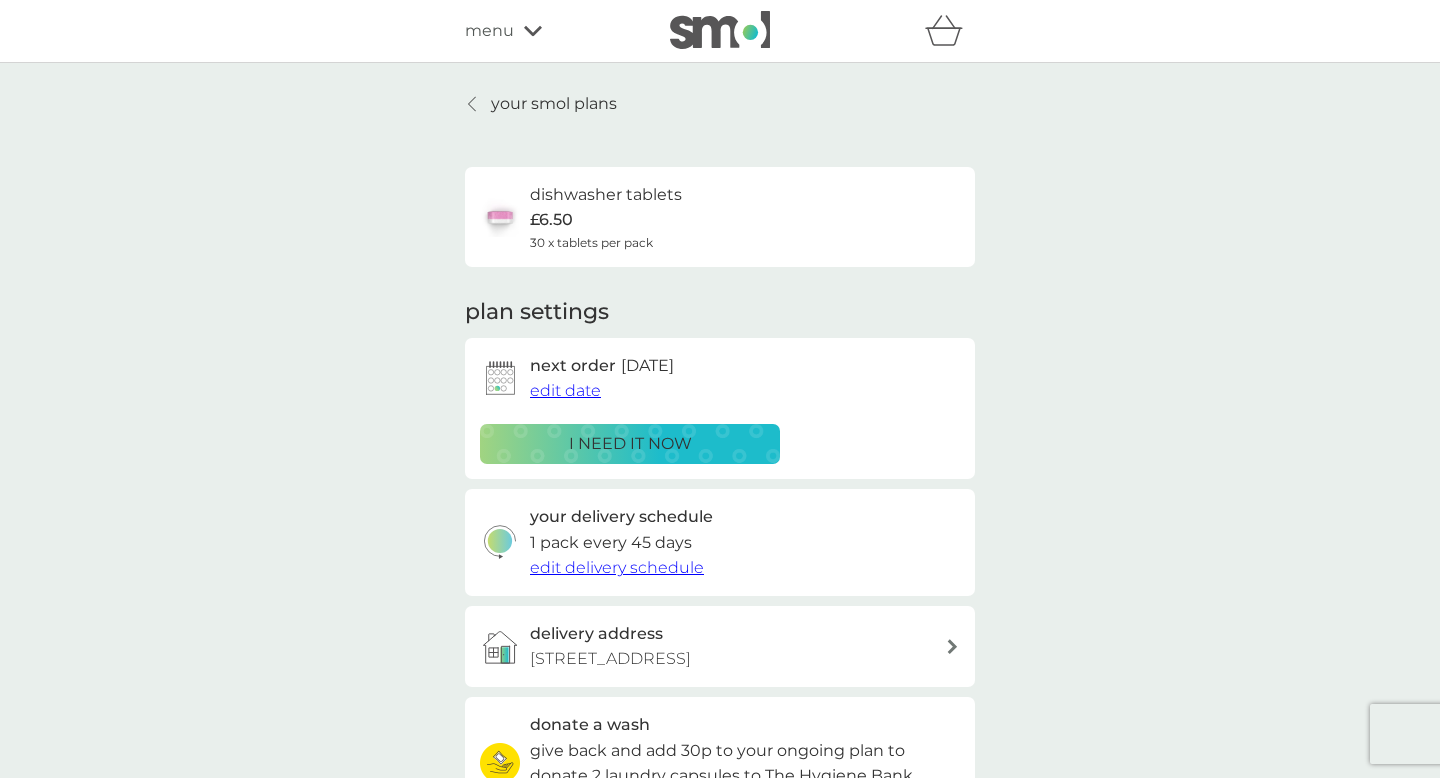 click on "edit date" at bounding box center (565, 390) 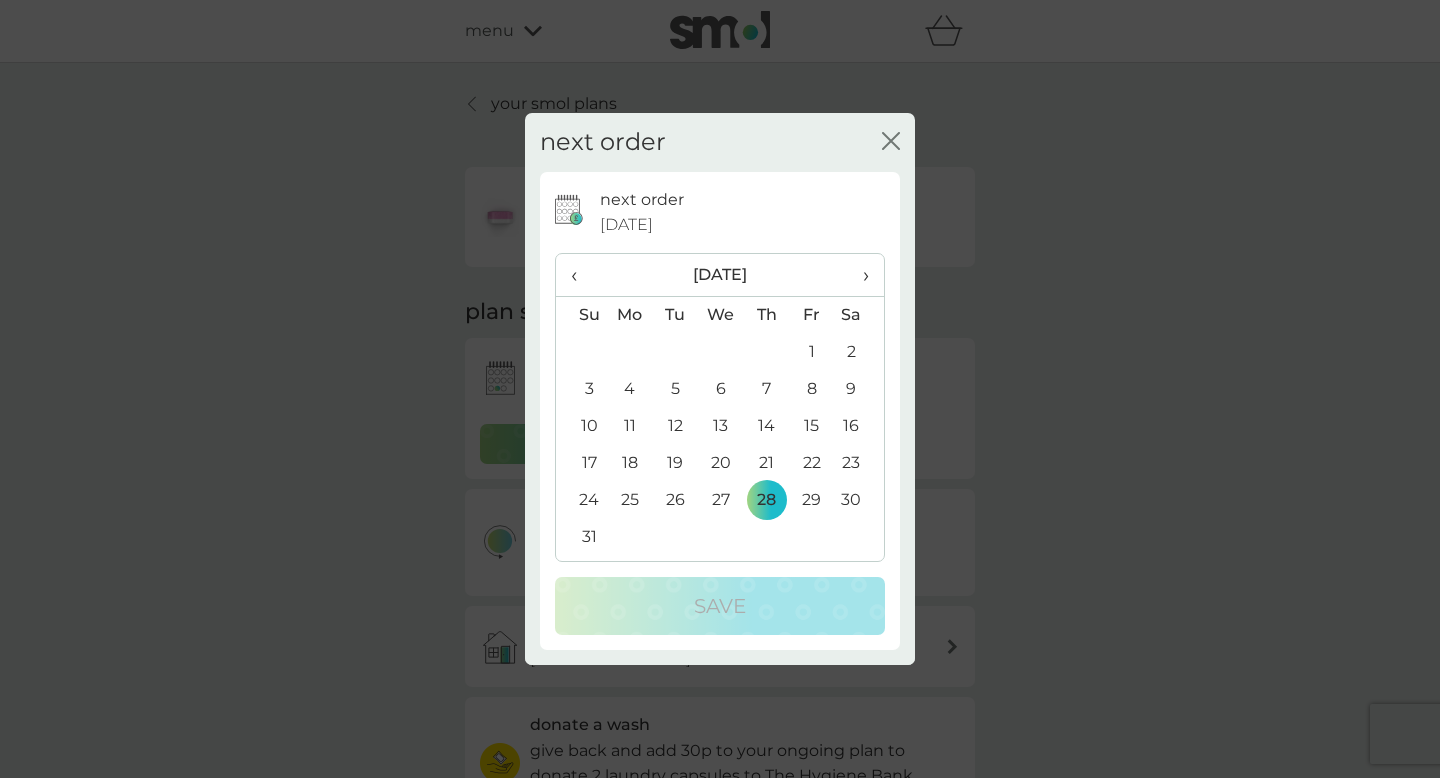 click on "1" at bounding box center (811, 352) 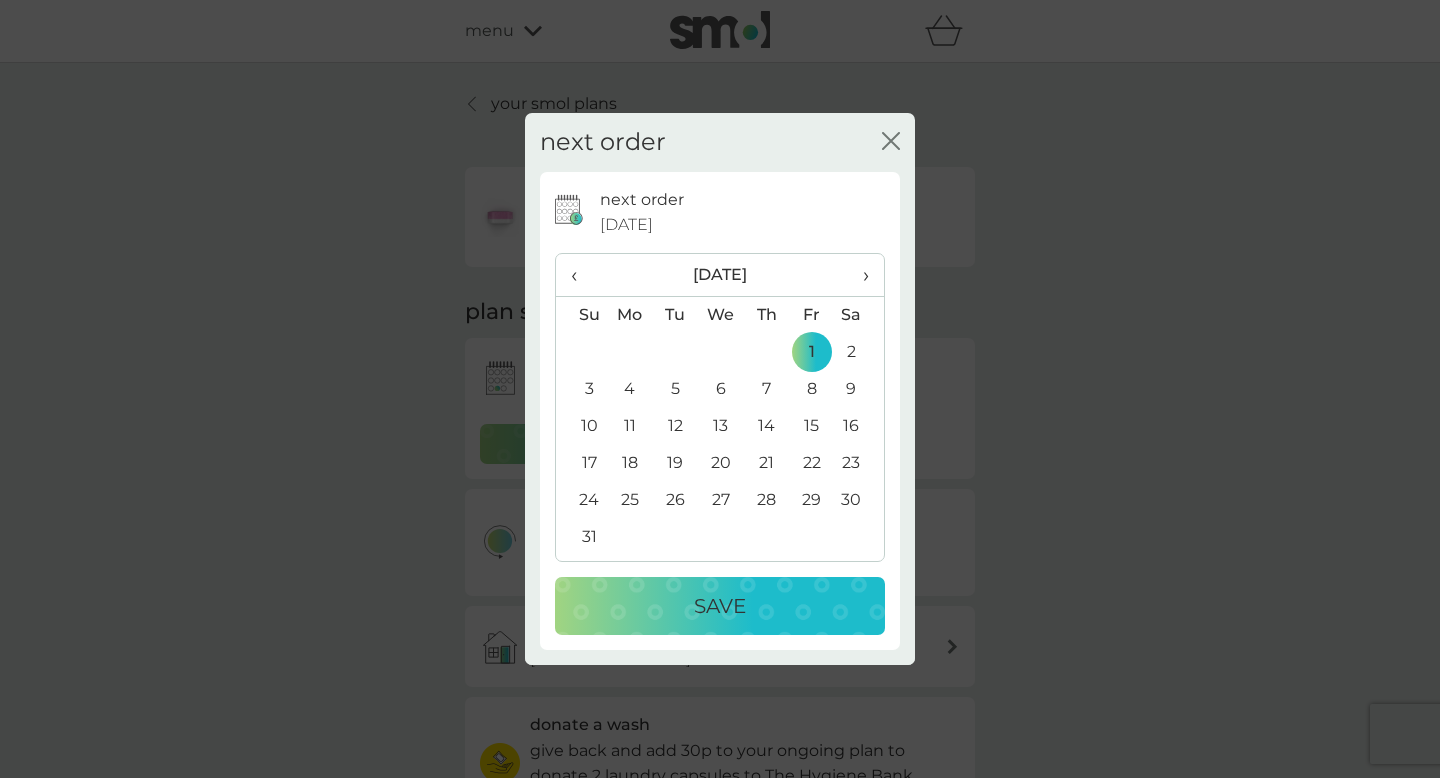 click on "Save" at bounding box center [720, 606] 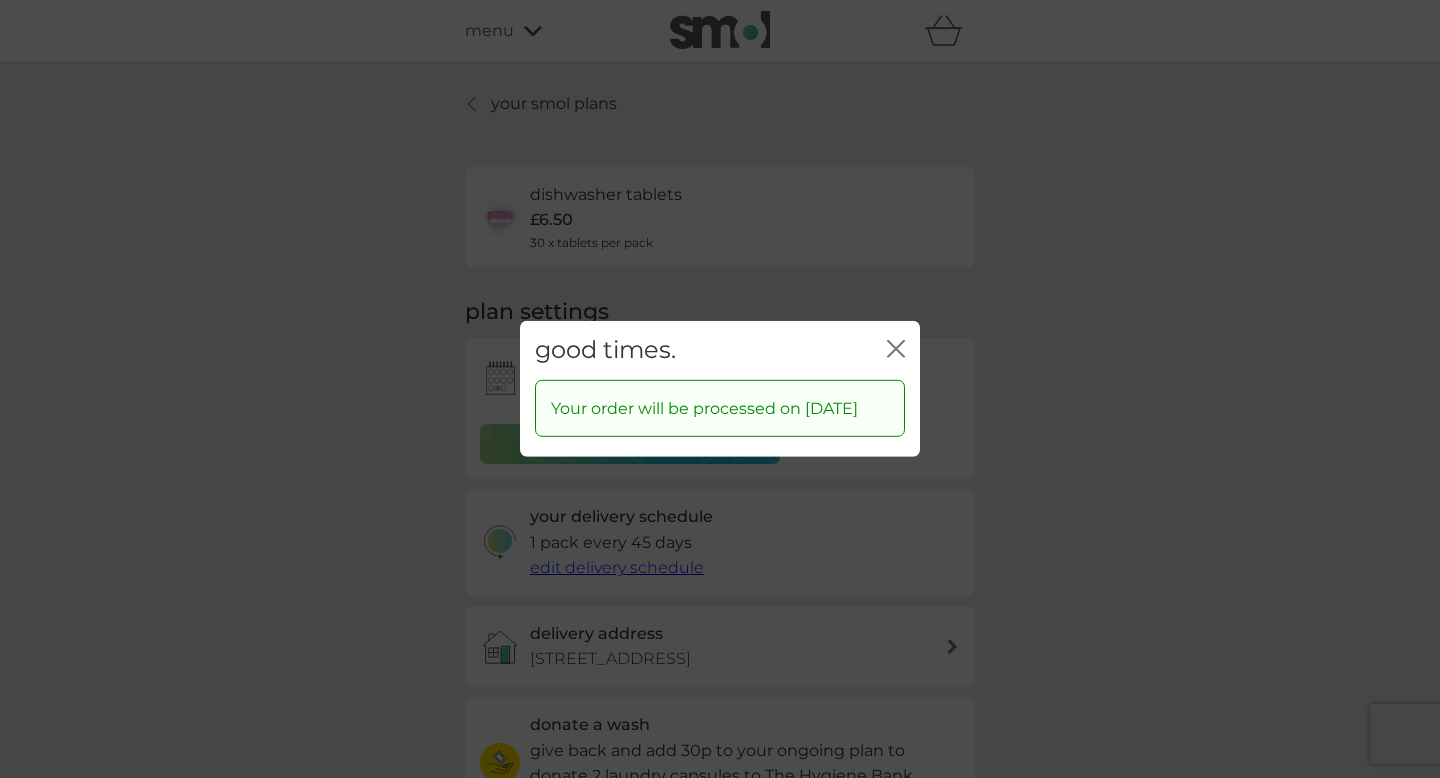 click on "close" 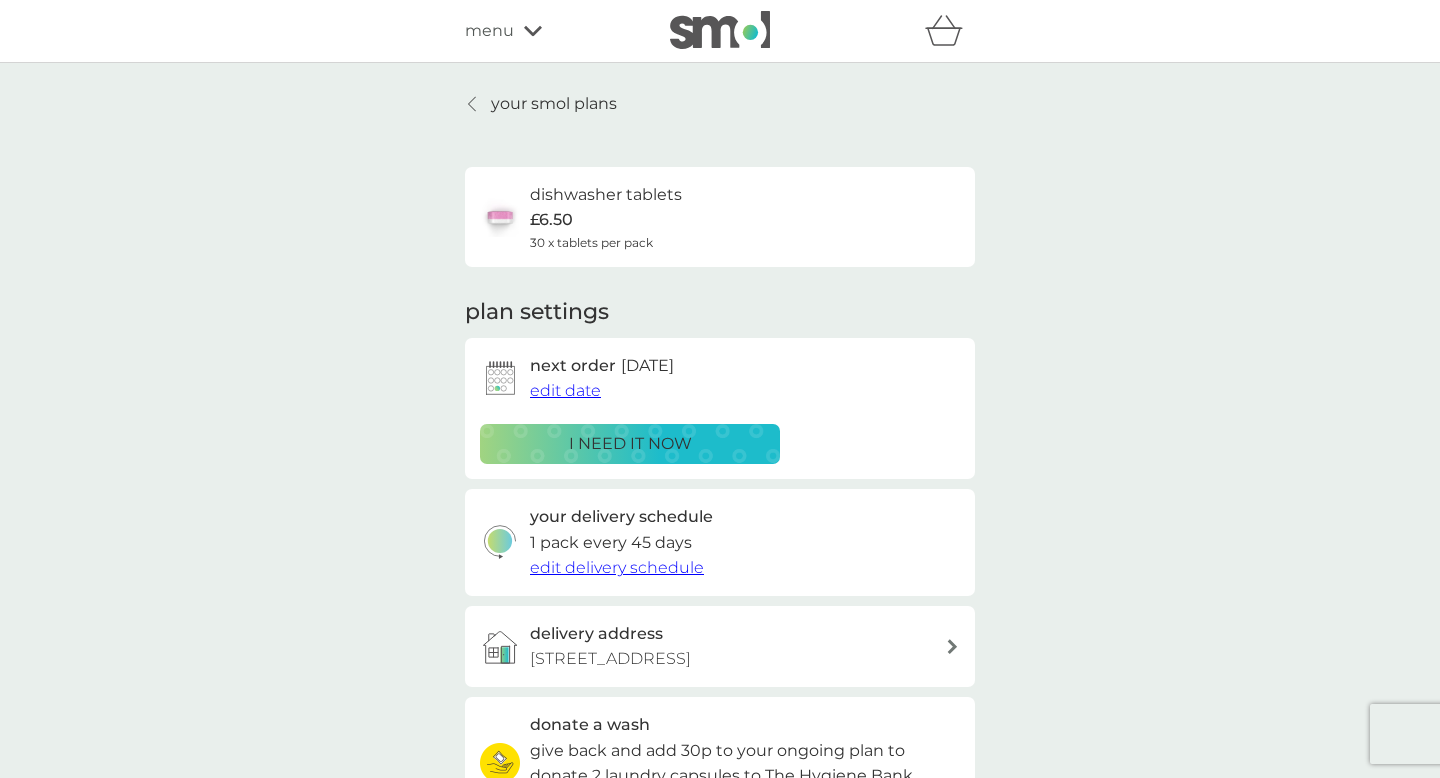 click on "your smol plans" at bounding box center (554, 104) 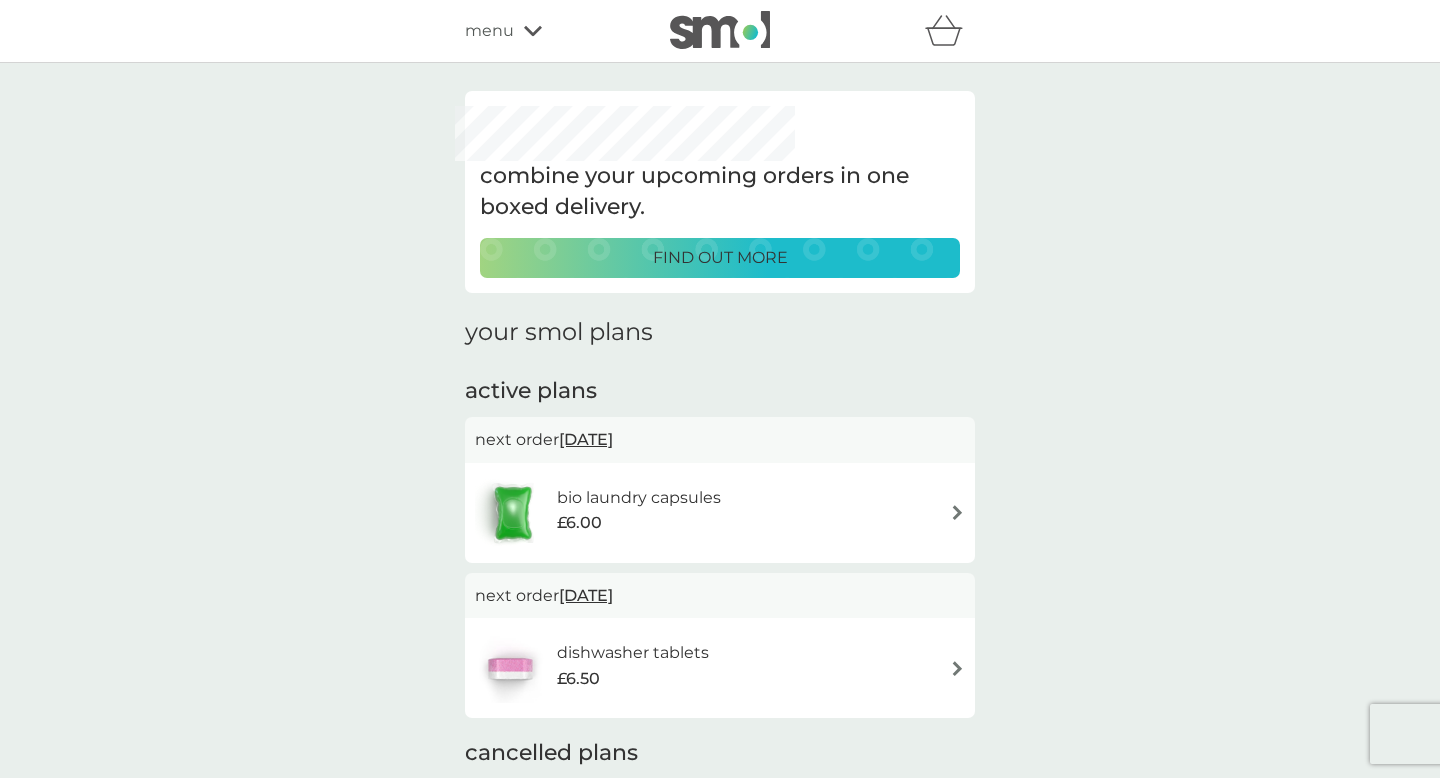 click on "£6.00" at bounding box center (639, 523) 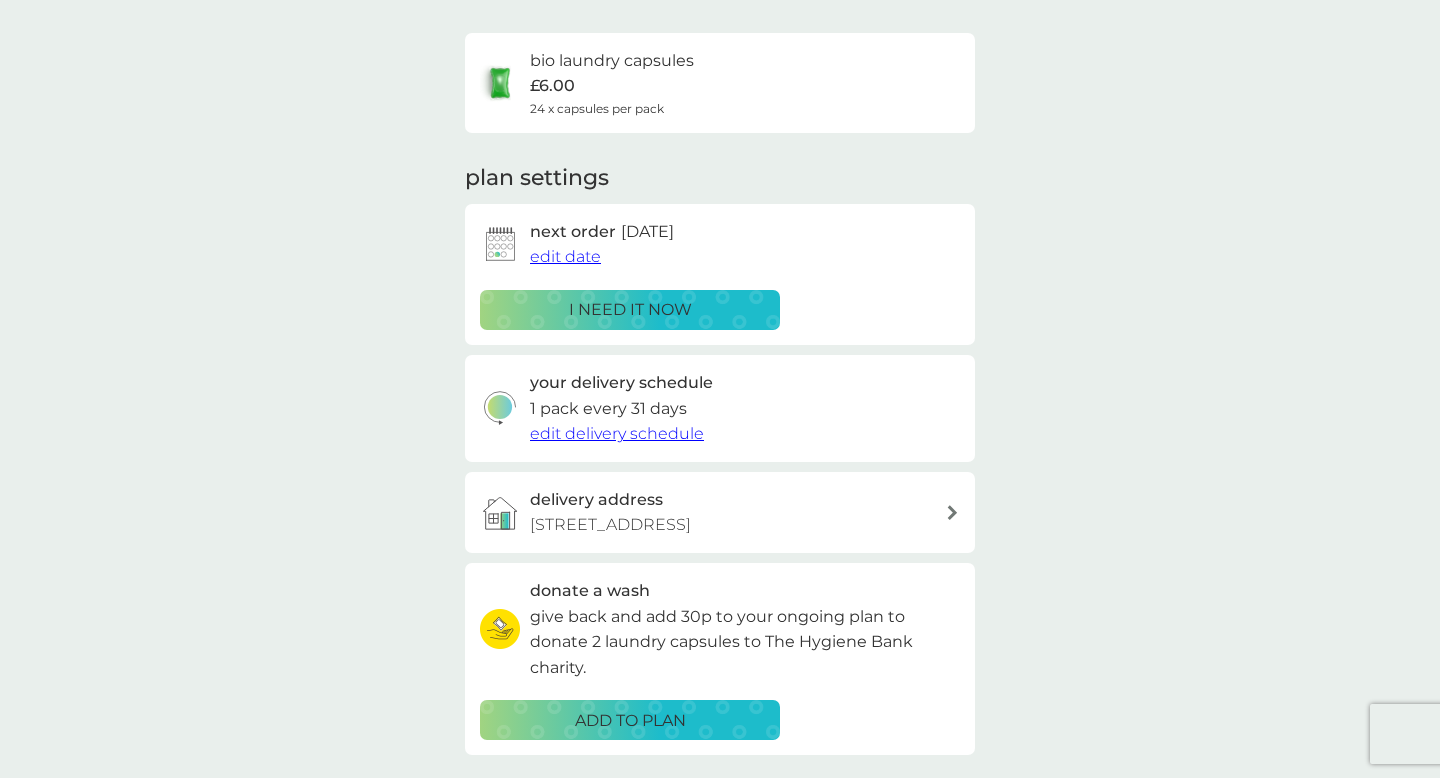 scroll, scrollTop: 135, scrollLeft: 0, axis: vertical 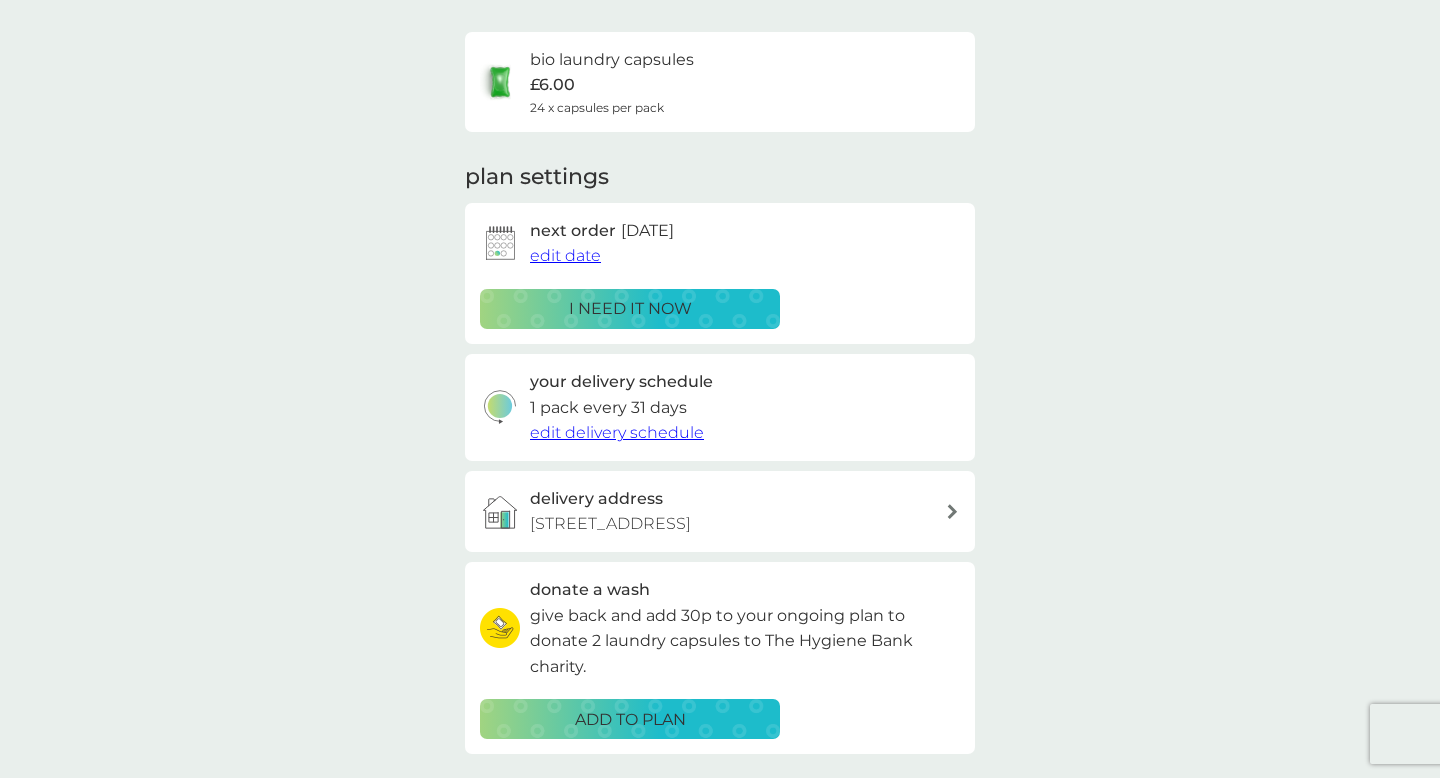 click on "edit delivery schedule" at bounding box center (617, 432) 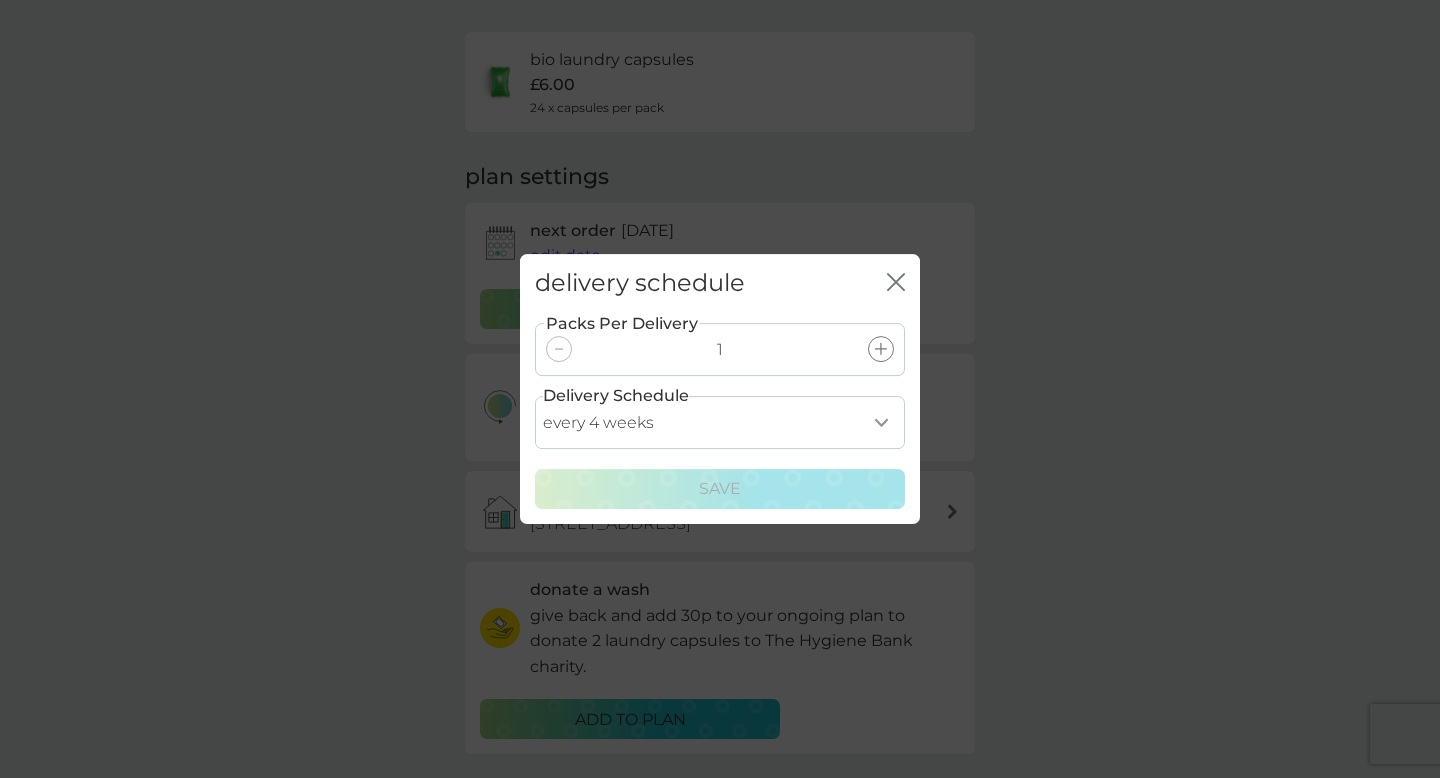 click on "every 1 week every 2 weeks every 3 weeks every 4 weeks every 5 weeks every 6 weeks every 7 weeks every 8 weeks every 9 weeks every 10 weeks every 11 weeks every 12 weeks every 13 weeks every 14 weeks every 15 weeks every 16 weeks every 17 weeks" at bounding box center [720, 422] 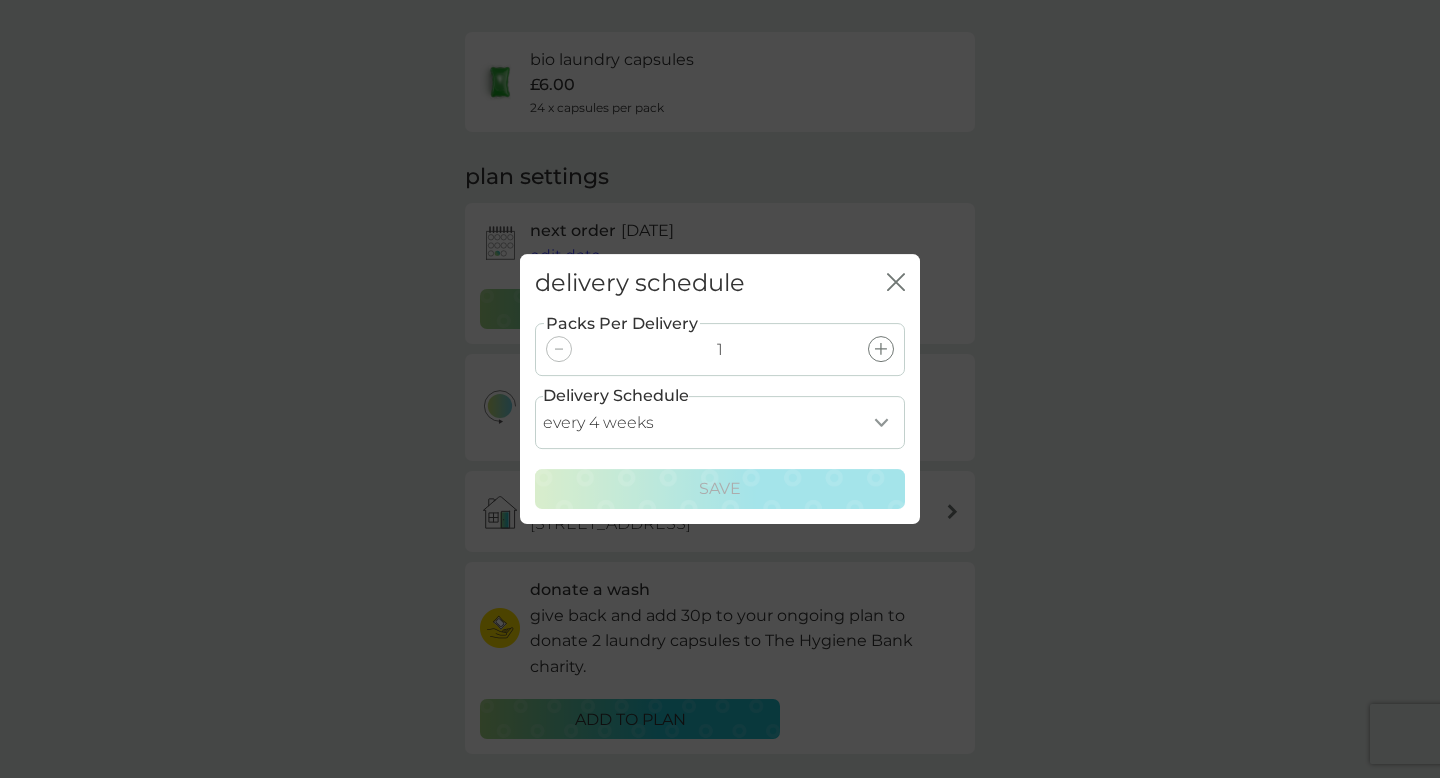 select on "21" 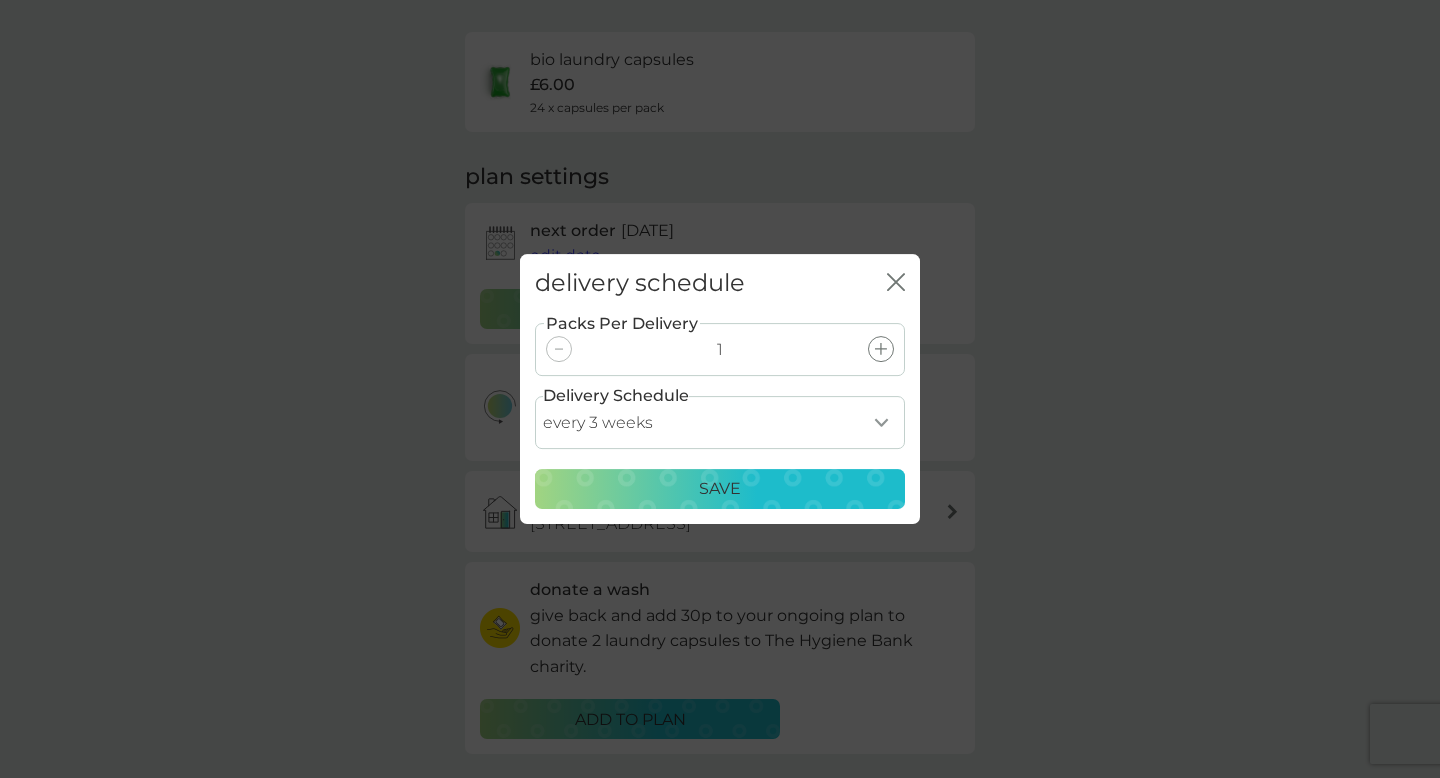 click on "Save" at bounding box center [720, 489] 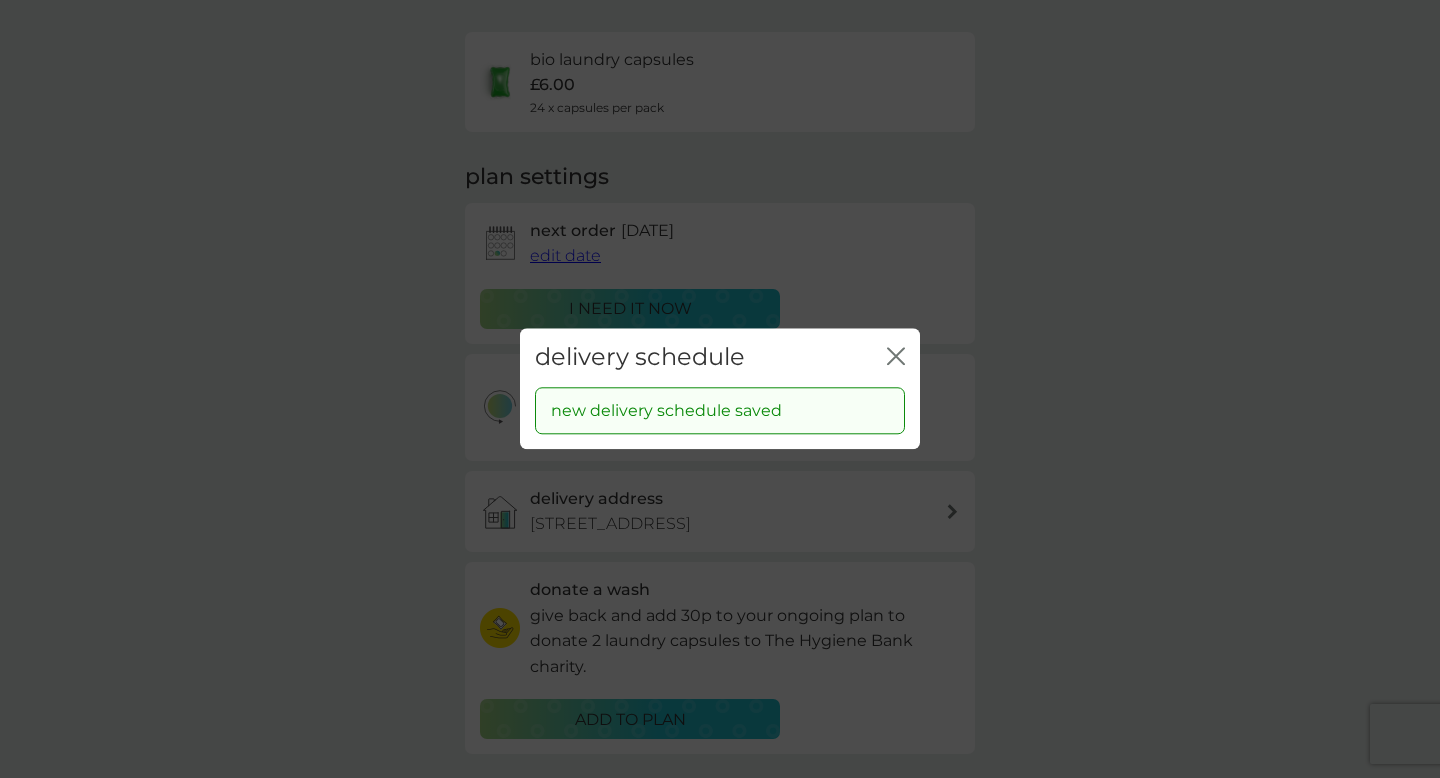 click on "delivery schedule close" at bounding box center [720, 357] 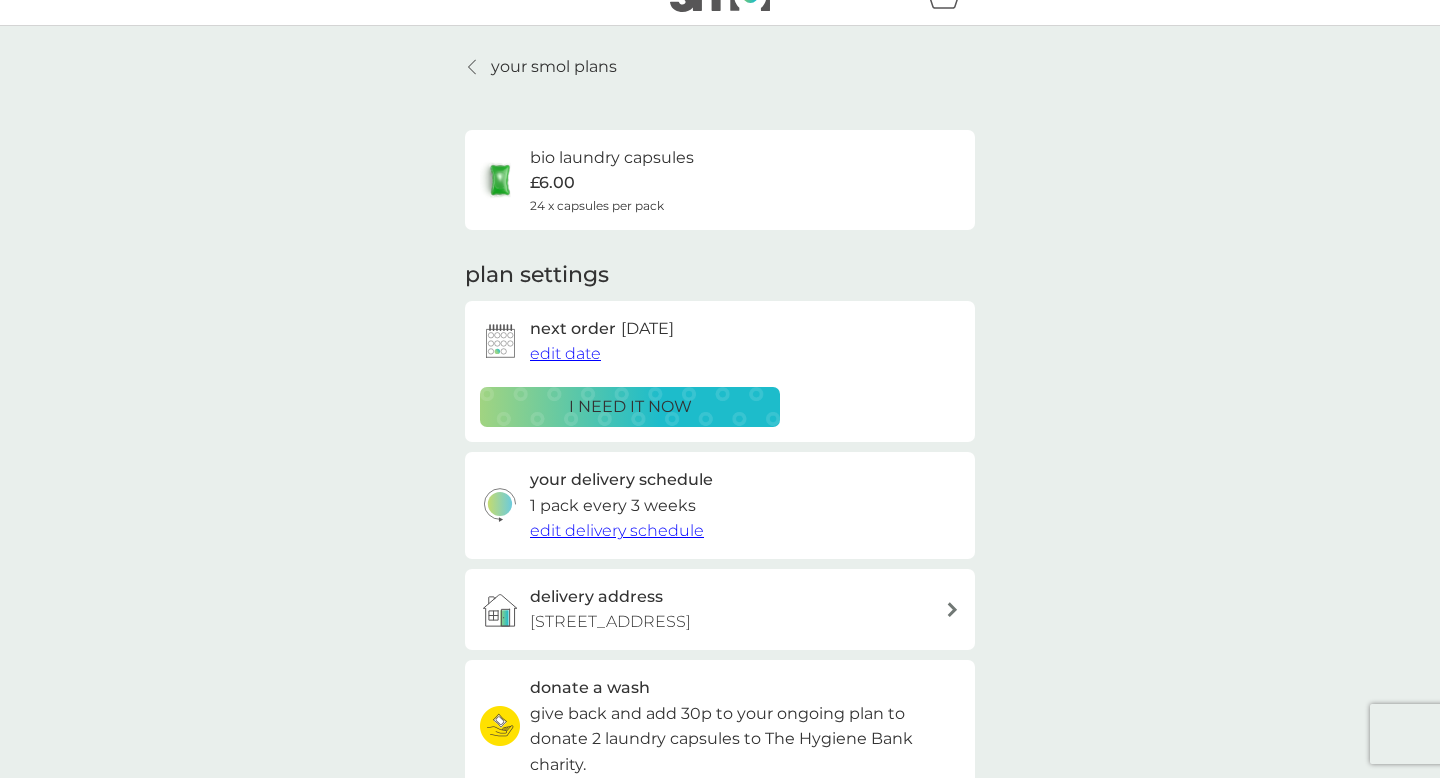 scroll, scrollTop: 0, scrollLeft: 0, axis: both 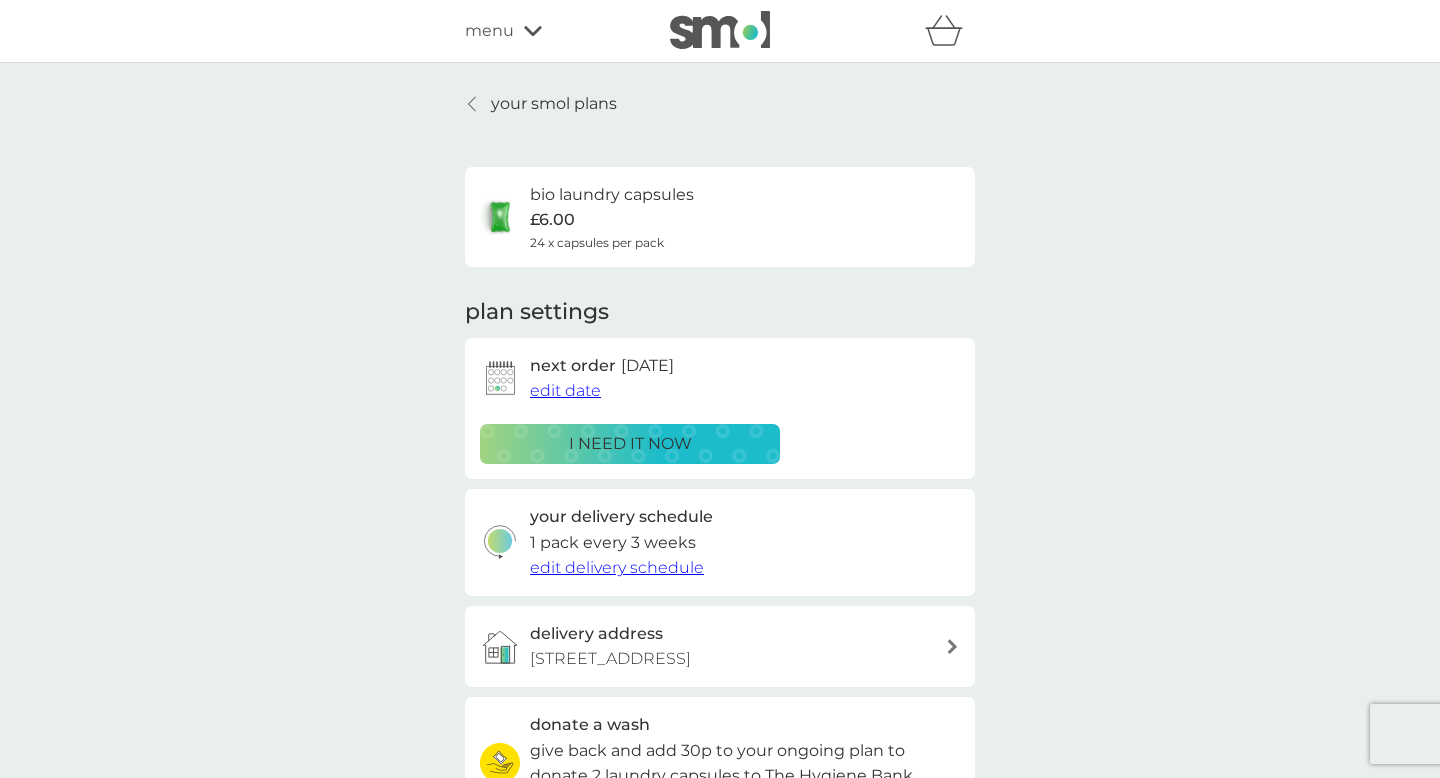 click 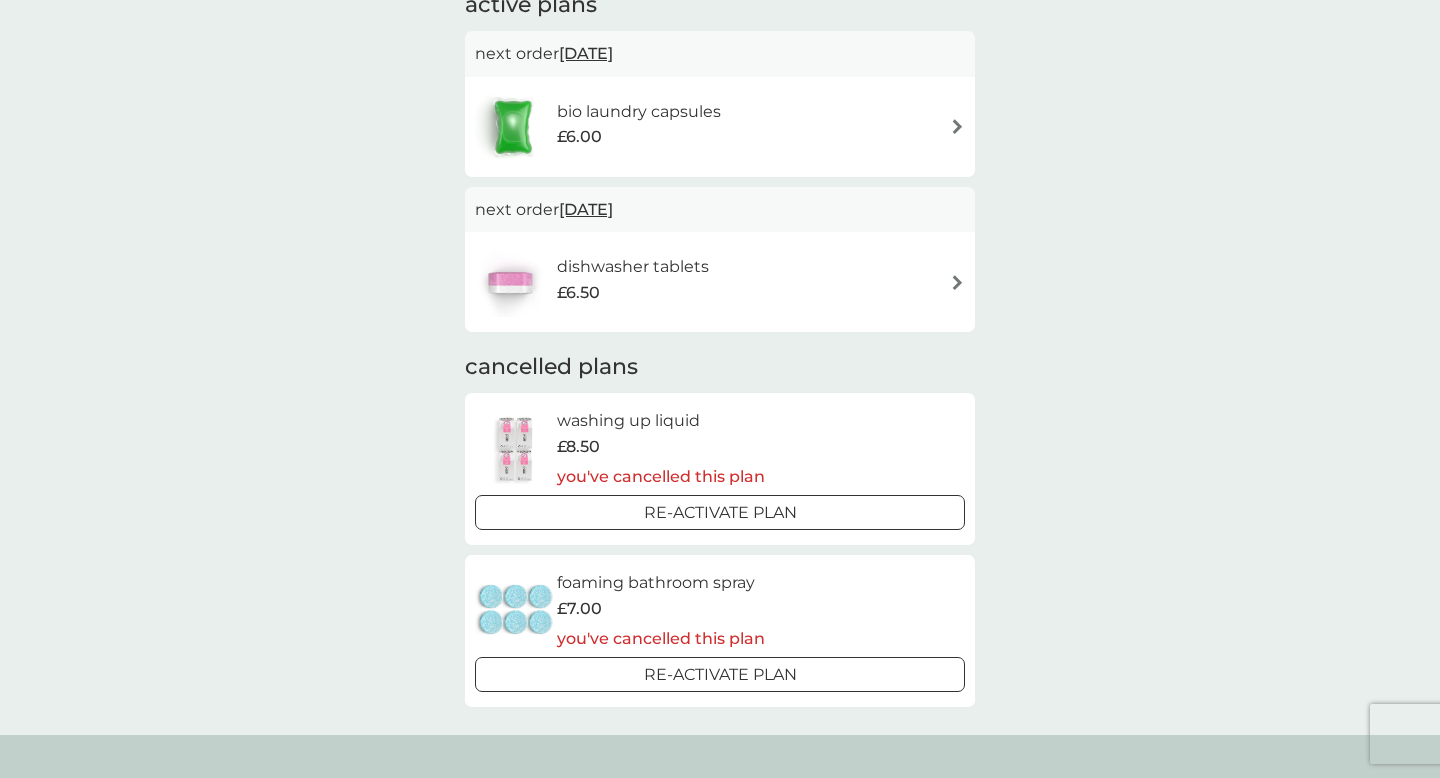 scroll, scrollTop: 418, scrollLeft: 0, axis: vertical 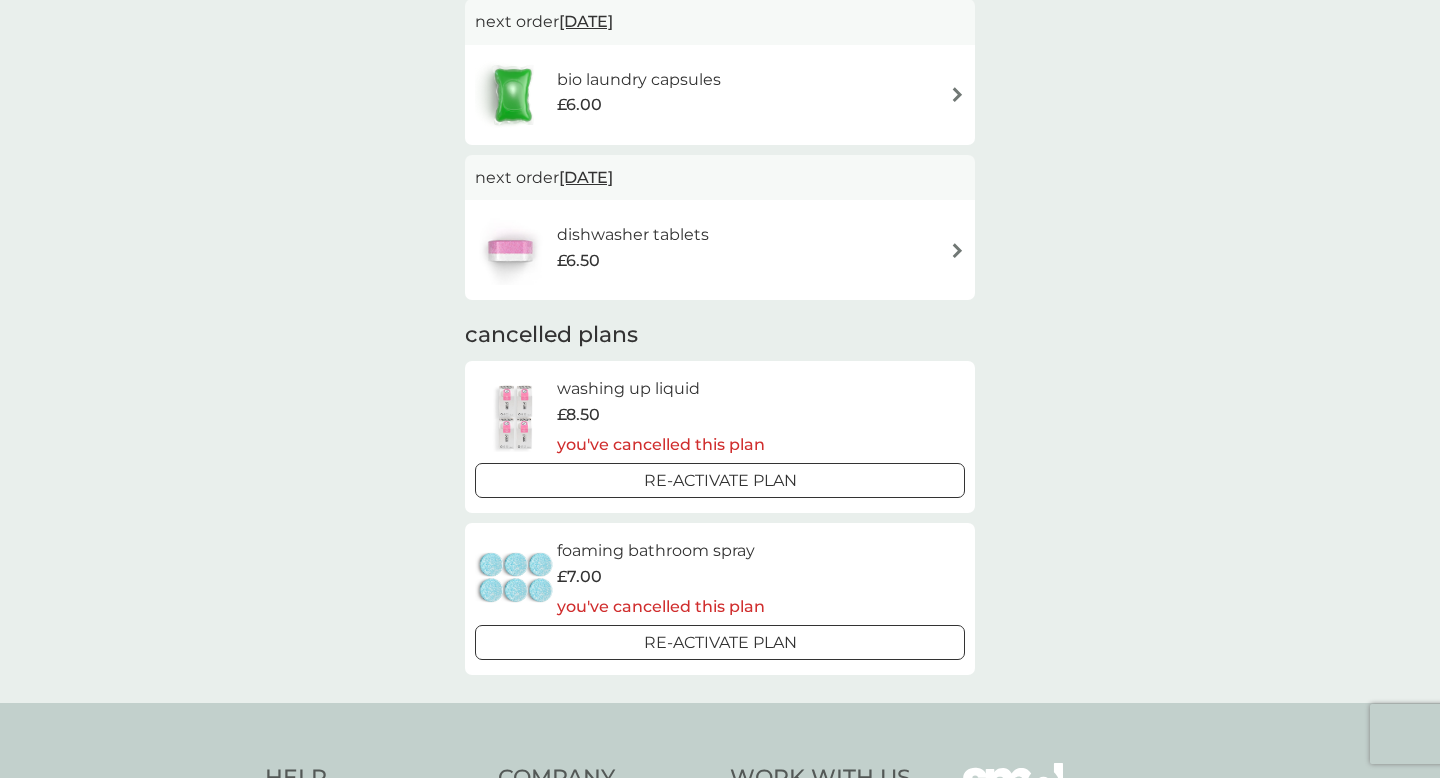 click on "washing up liquid" at bounding box center [661, 389] 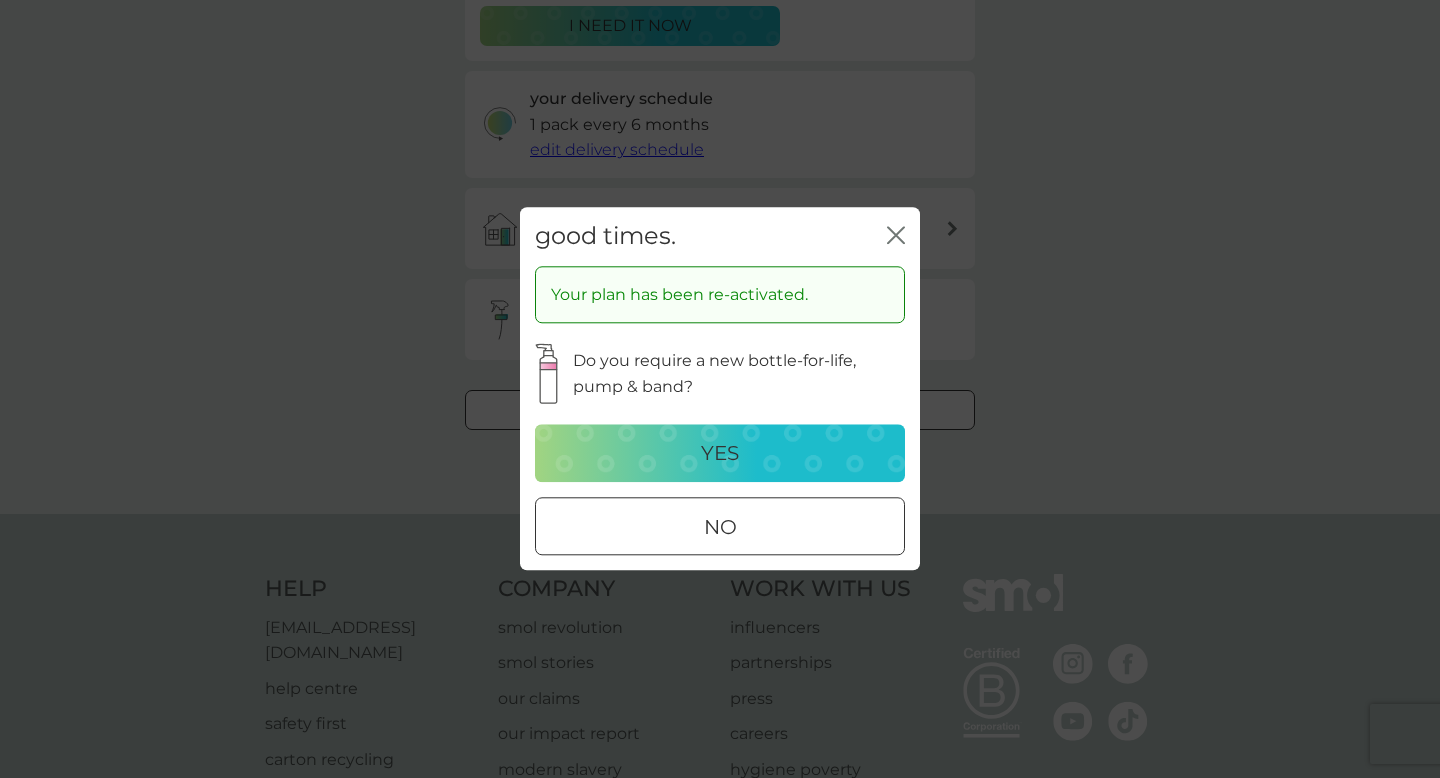 scroll, scrollTop: 0, scrollLeft: 0, axis: both 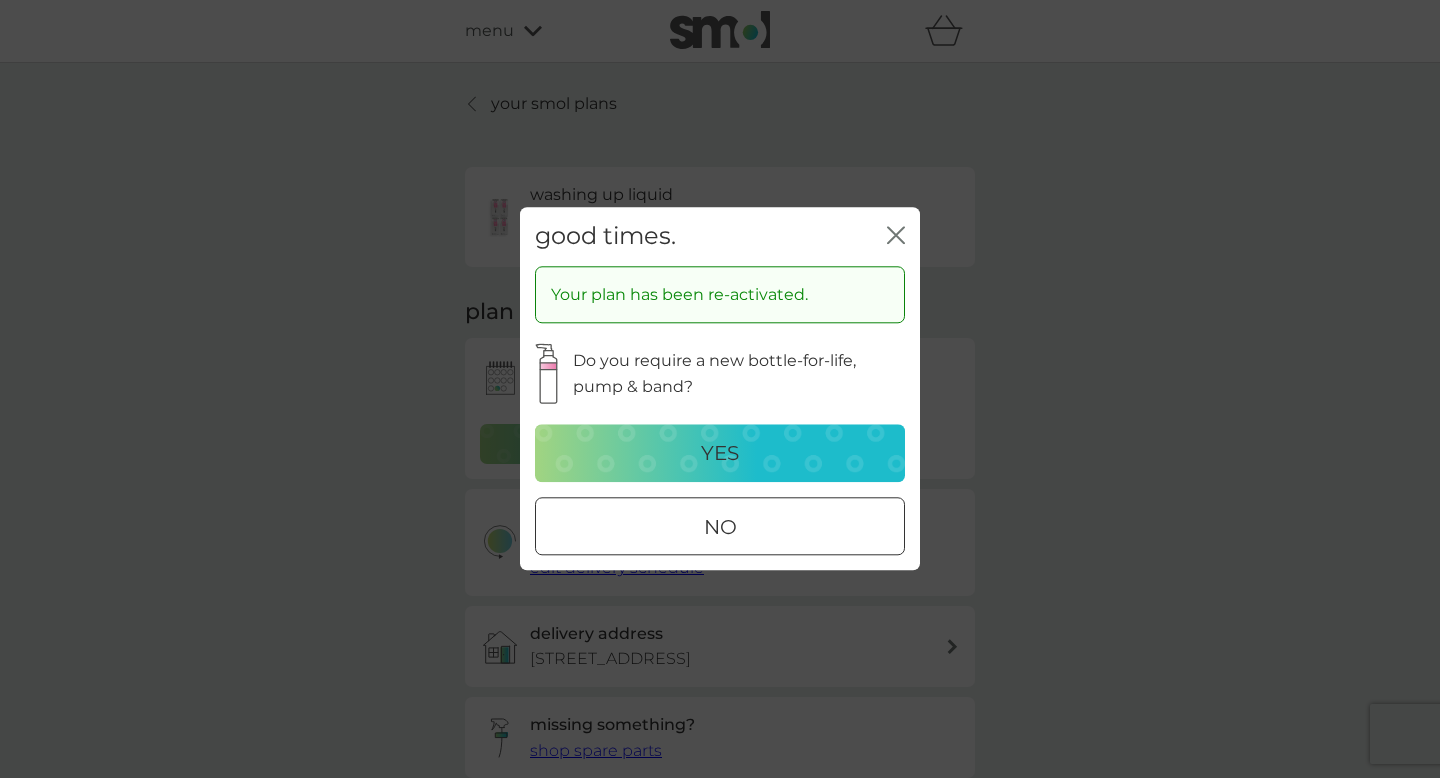 click on "no" at bounding box center (720, 528) 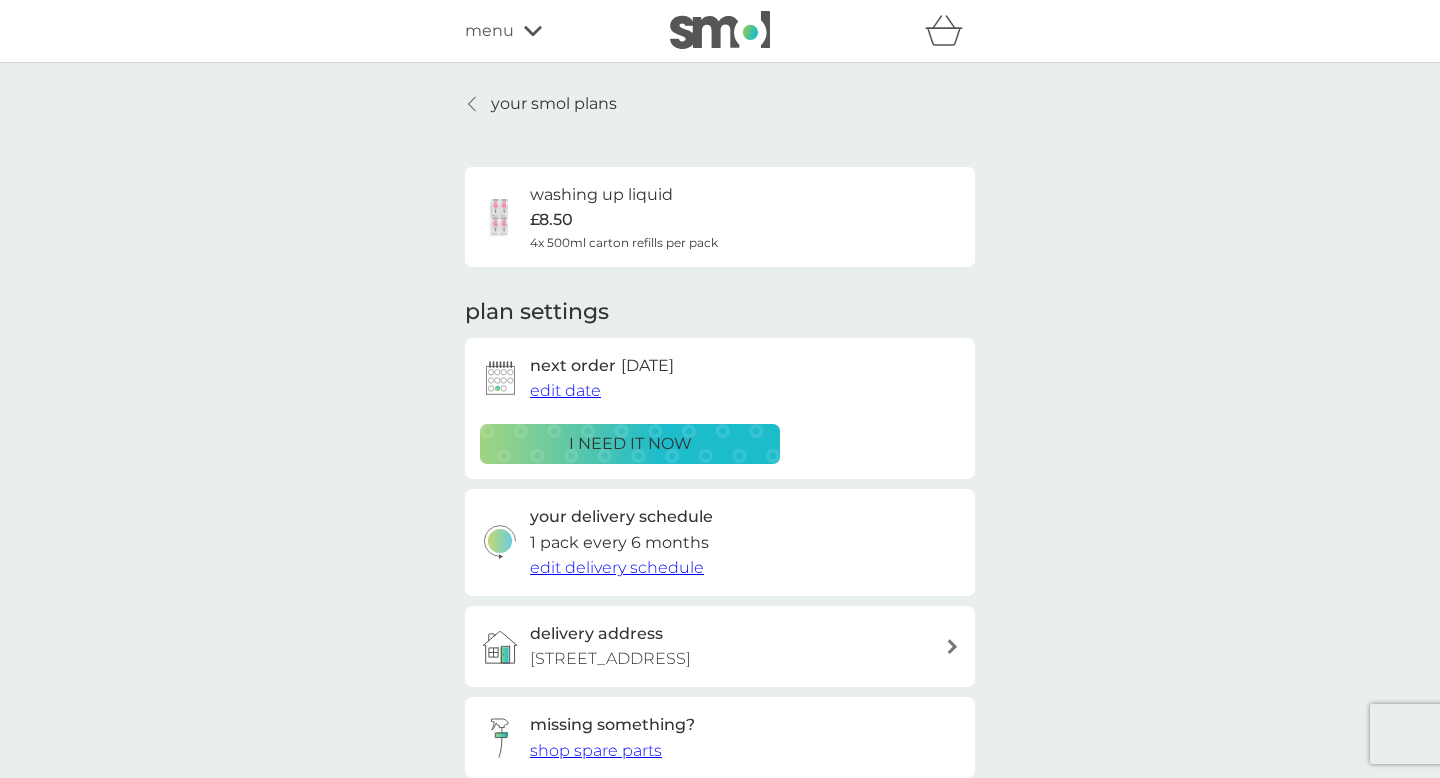 click on "delivery address" at bounding box center [596, 634] 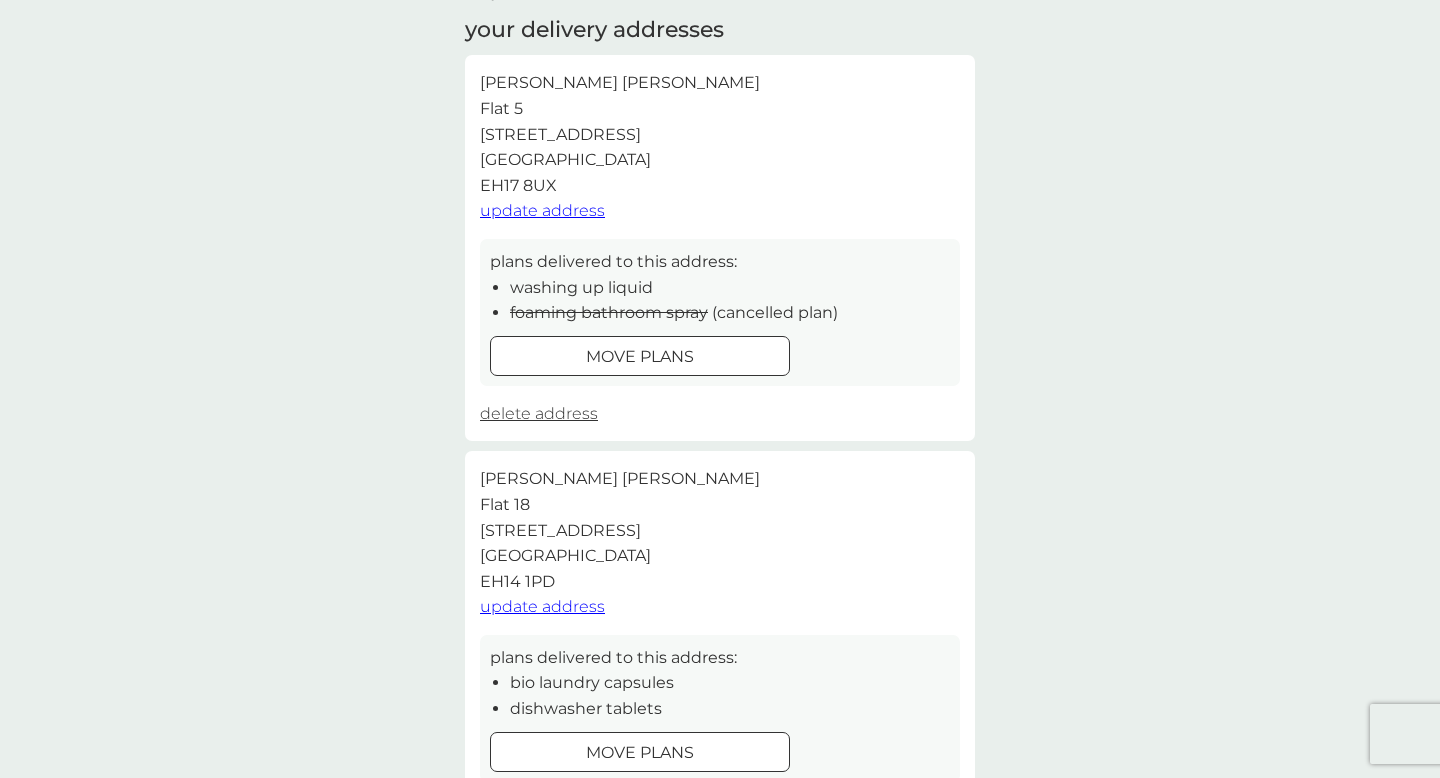scroll, scrollTop: 102, scrollLeft: 0, axis: vertical 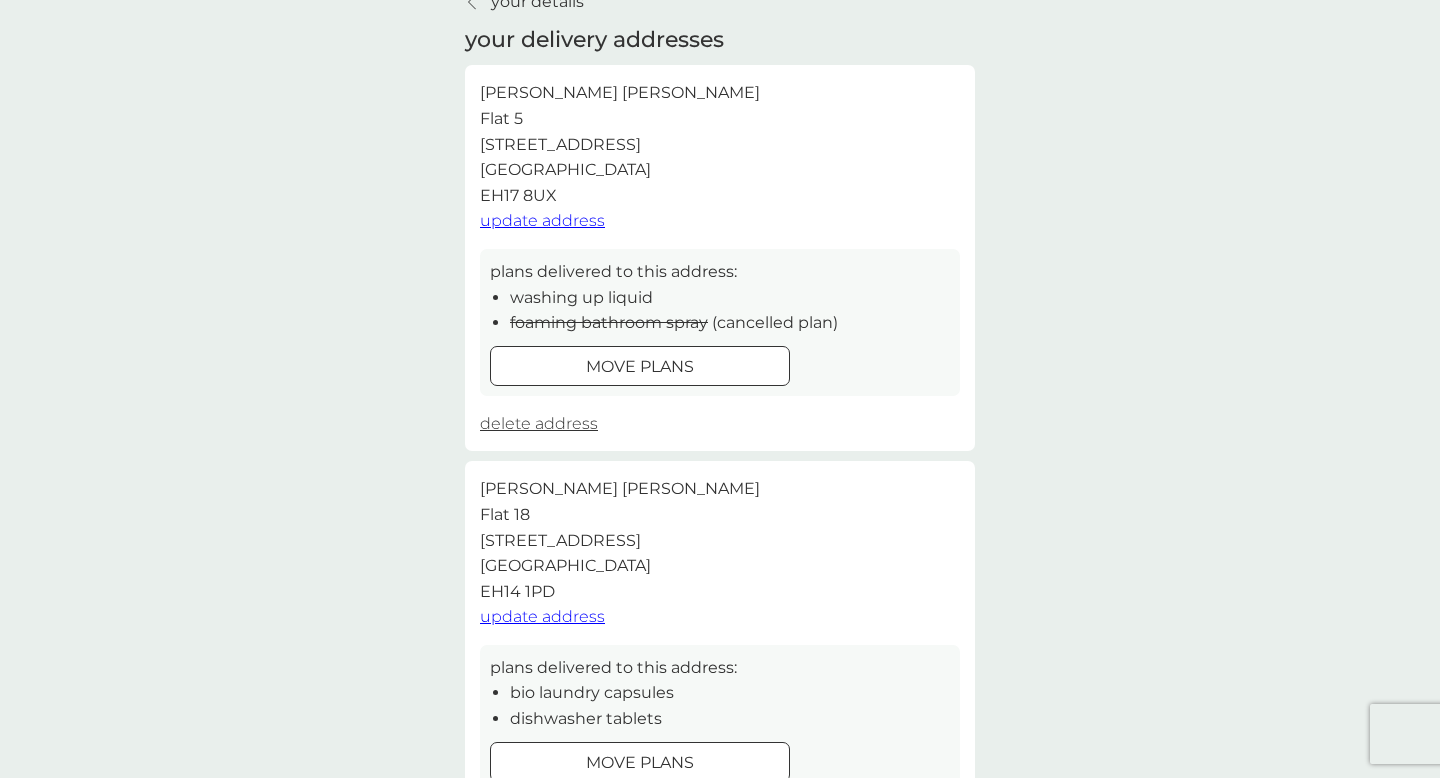 click on "move plans" at bounding box center [640, 367] 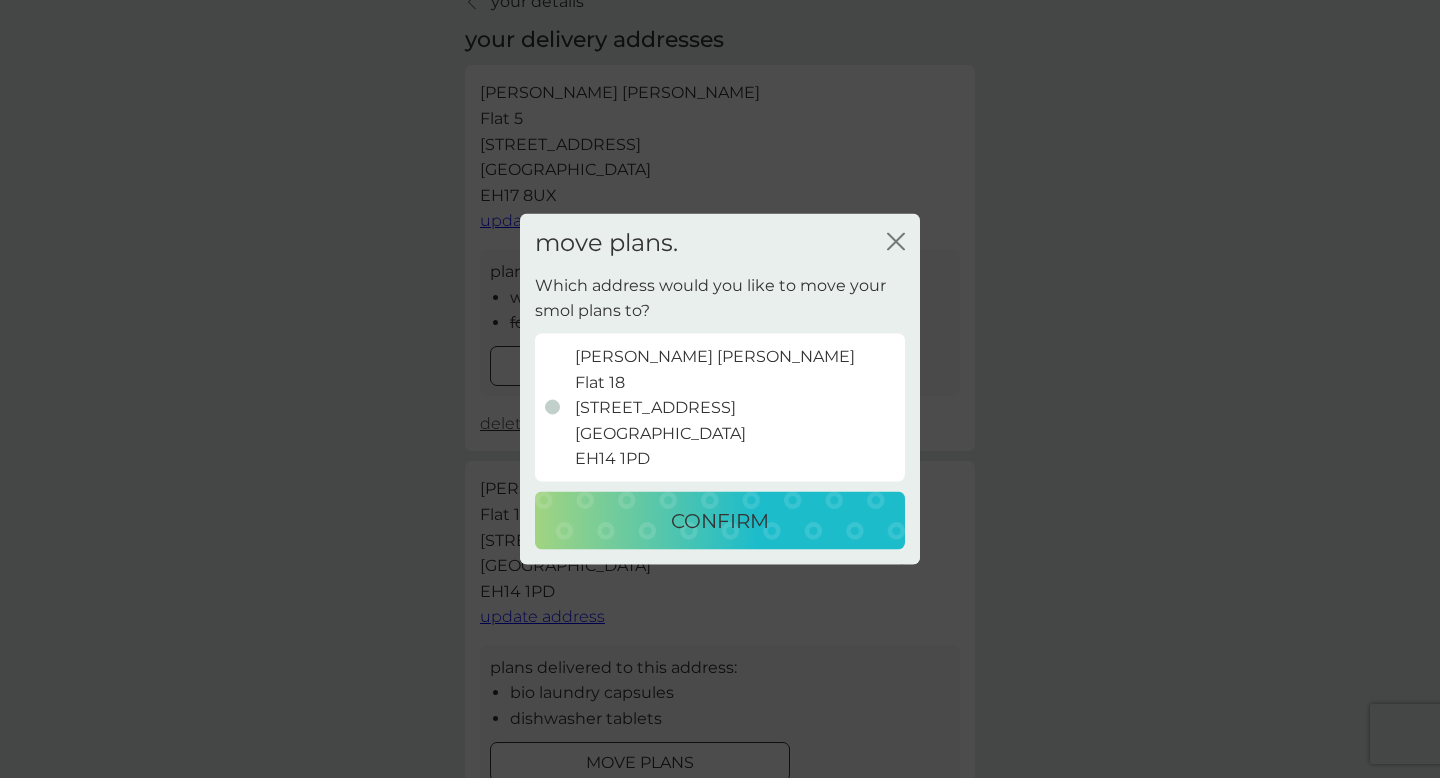 click on "Alastair   McNeill Flat 18 163 Slateford Road Edinburgh EH14 1PD" at bounding box center (720, 408) 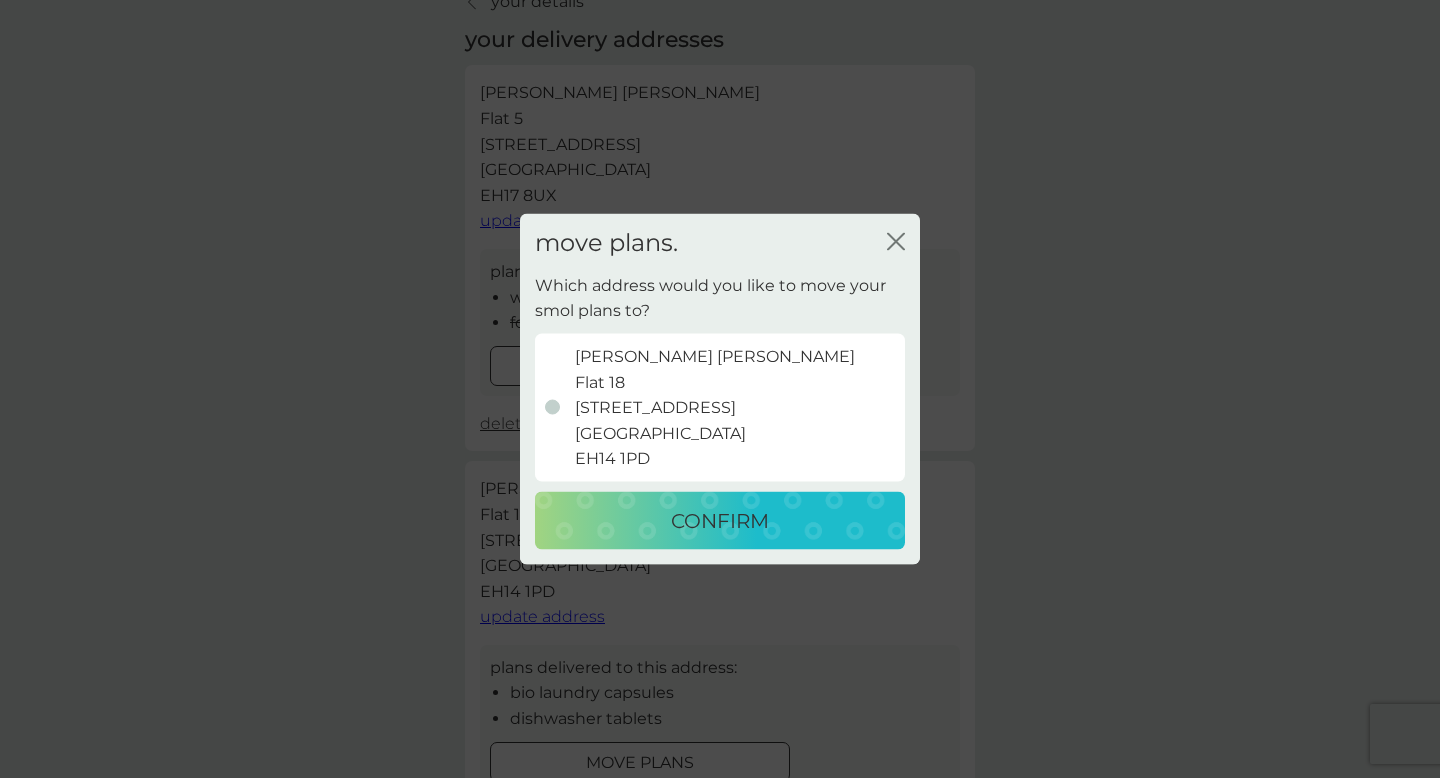 click on "CONFIRM" at bounding box center (720, 520) 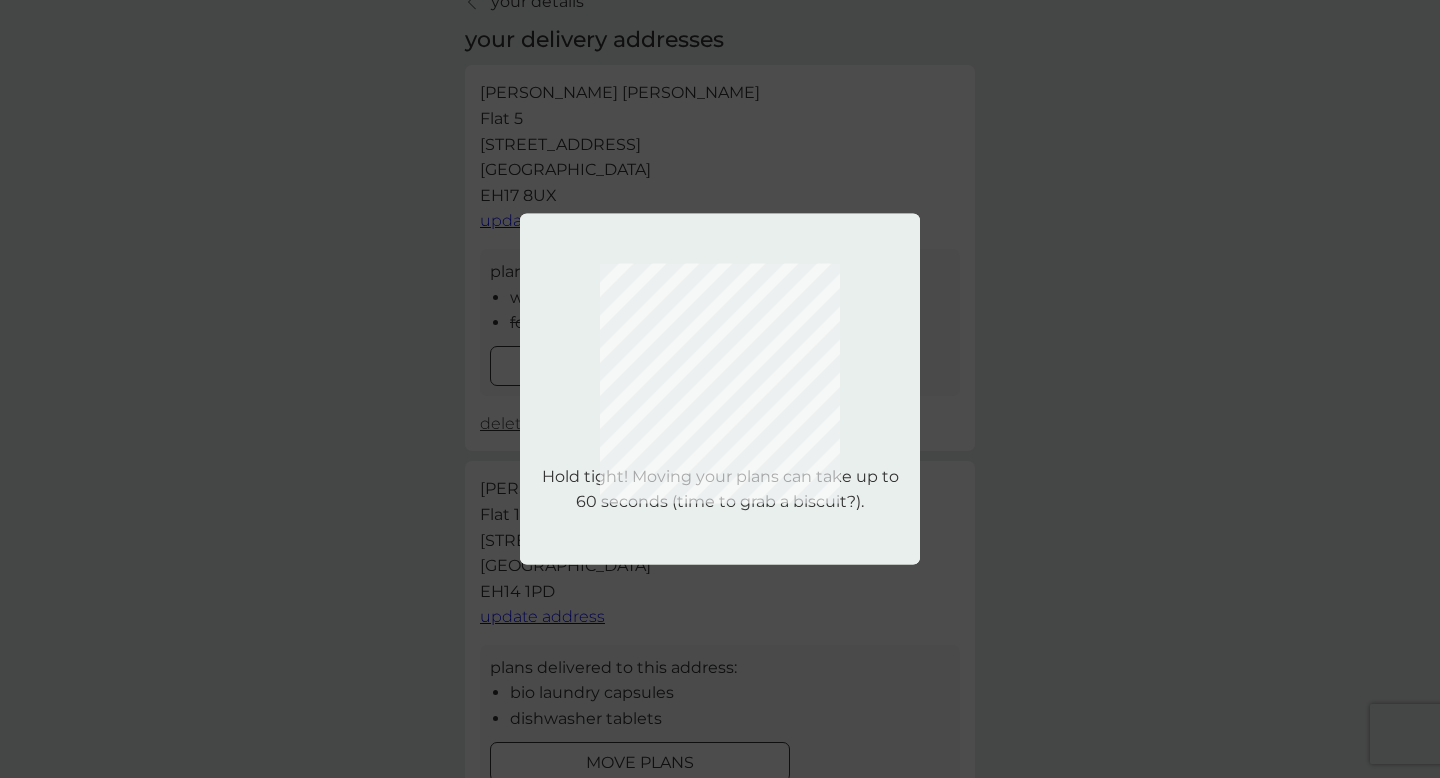 scroll, scrollTop: 0, scrollLeft: 0, axis: both 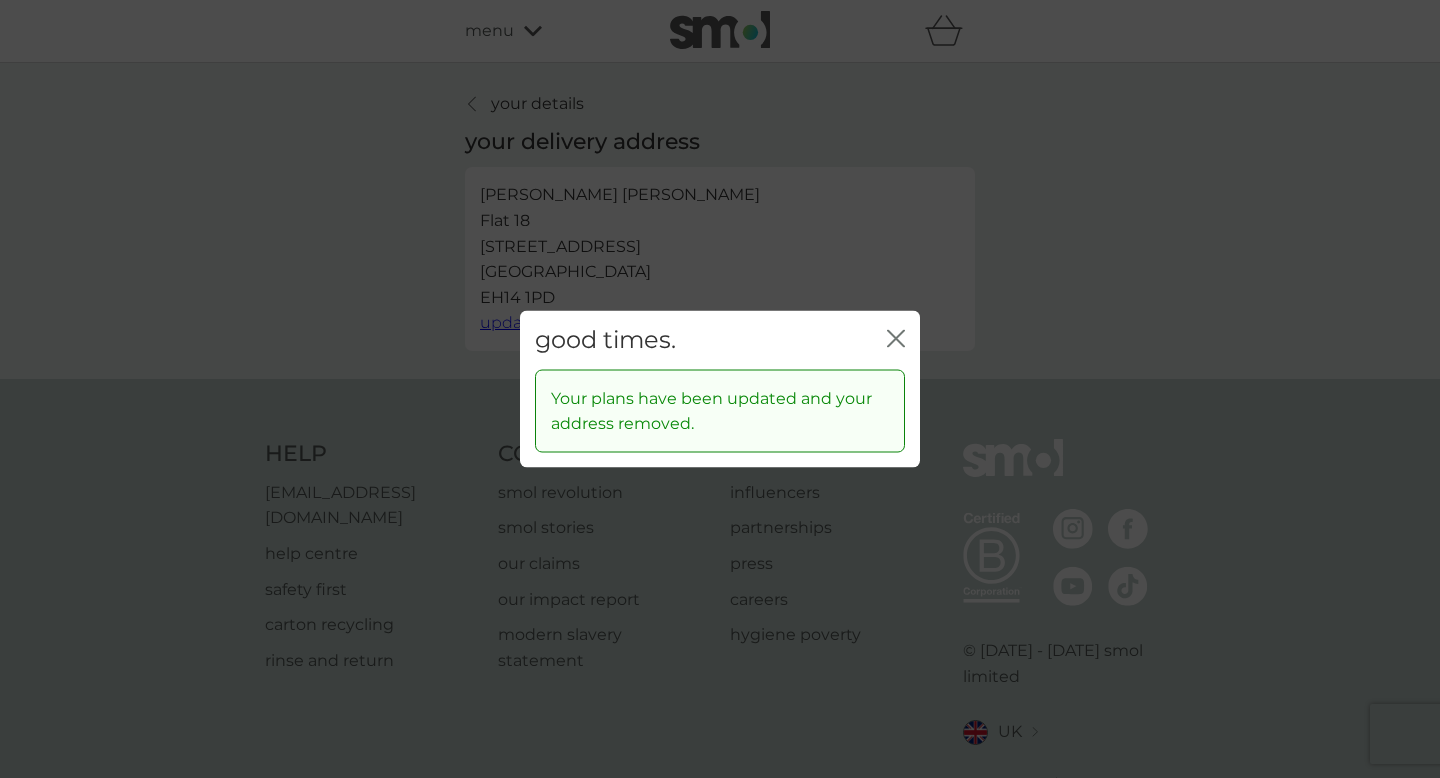 click 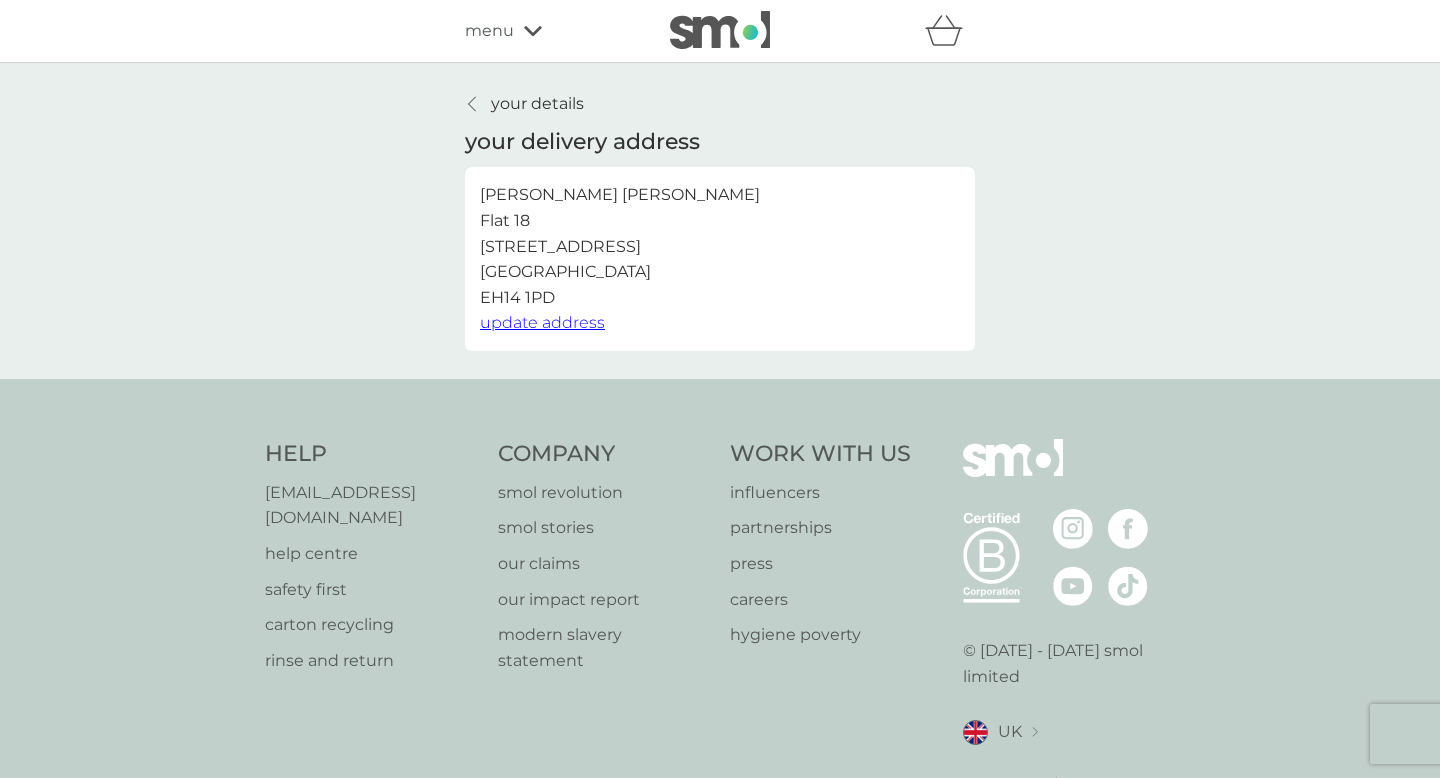 click on "your details" at bounding box center (537, 104) 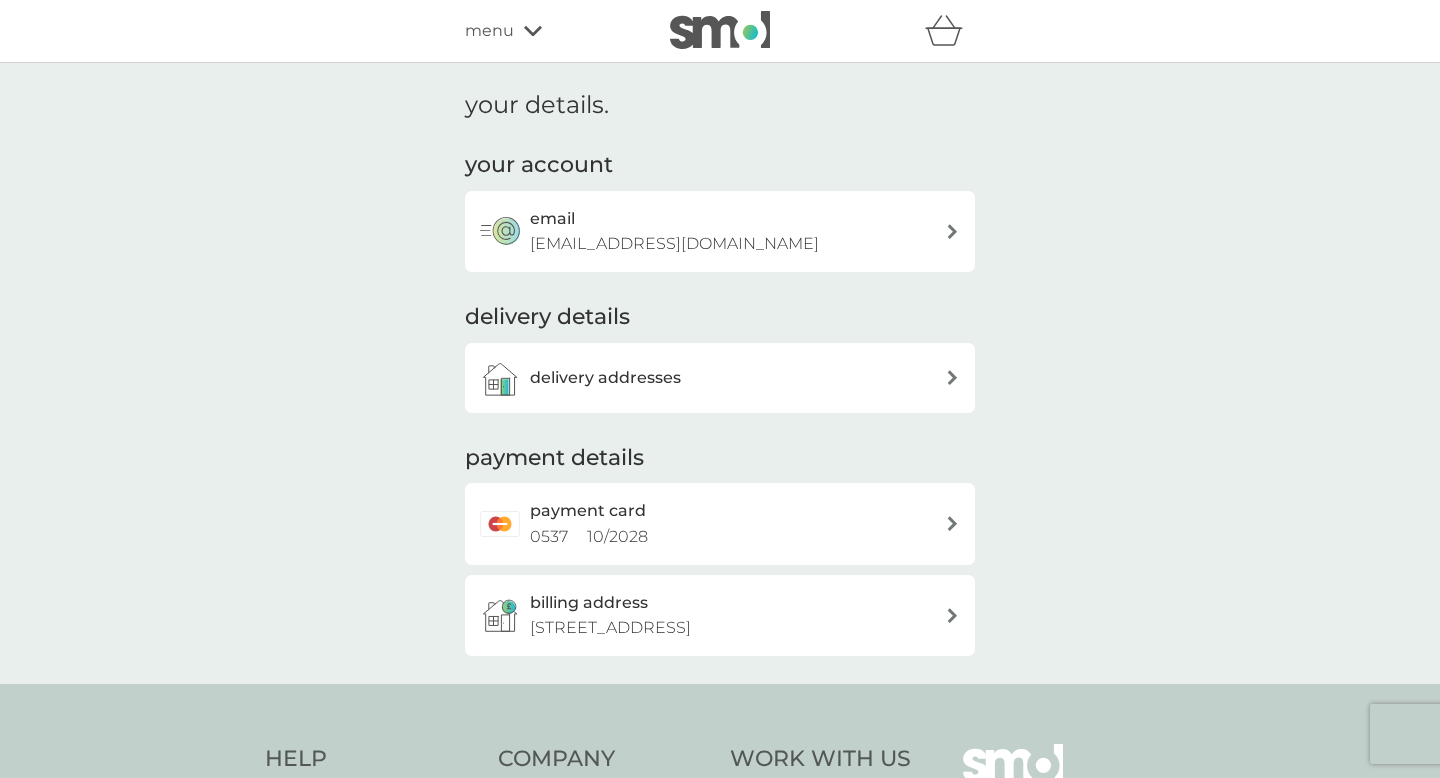 click on "menu" at bounding box center [550, 31] 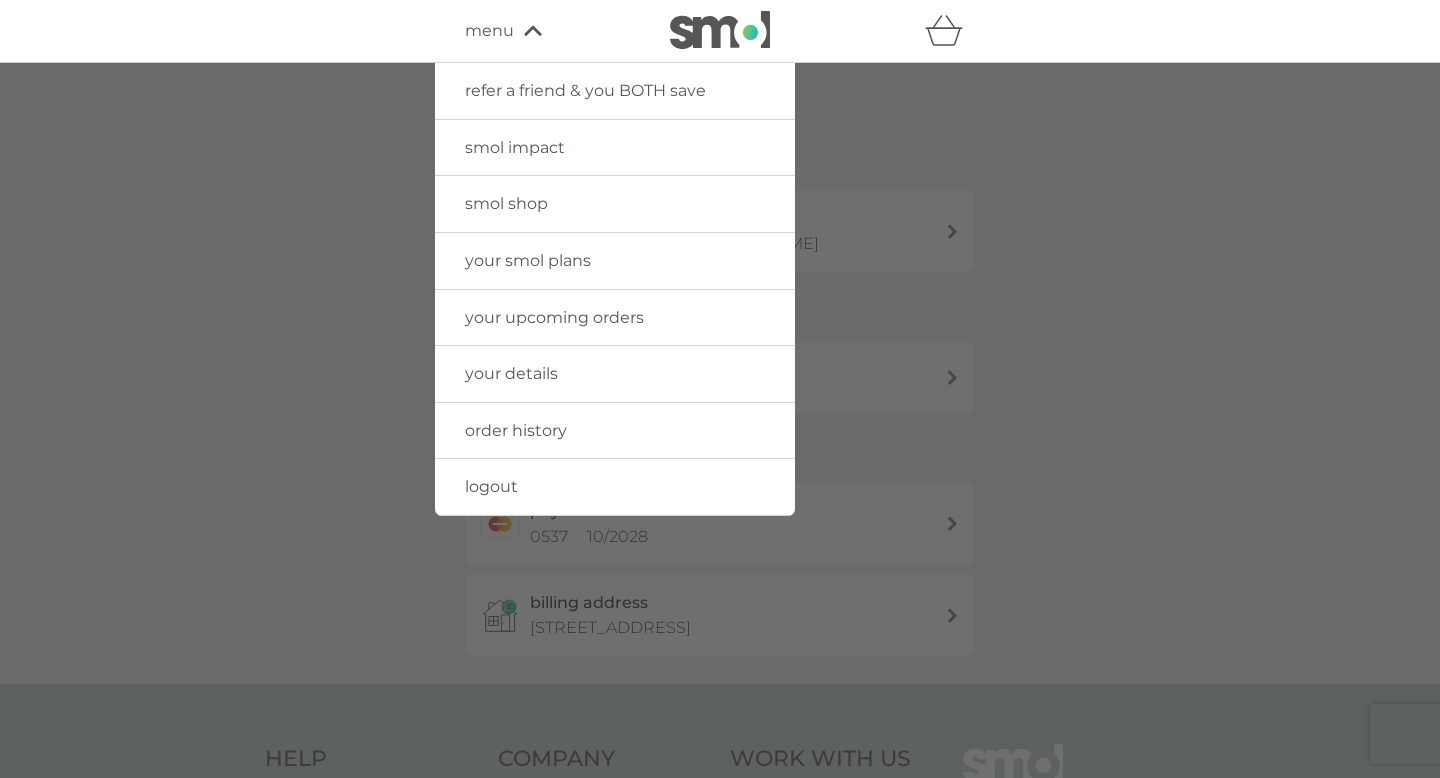 click on "your smol plans" at bounding box center (615, 261) 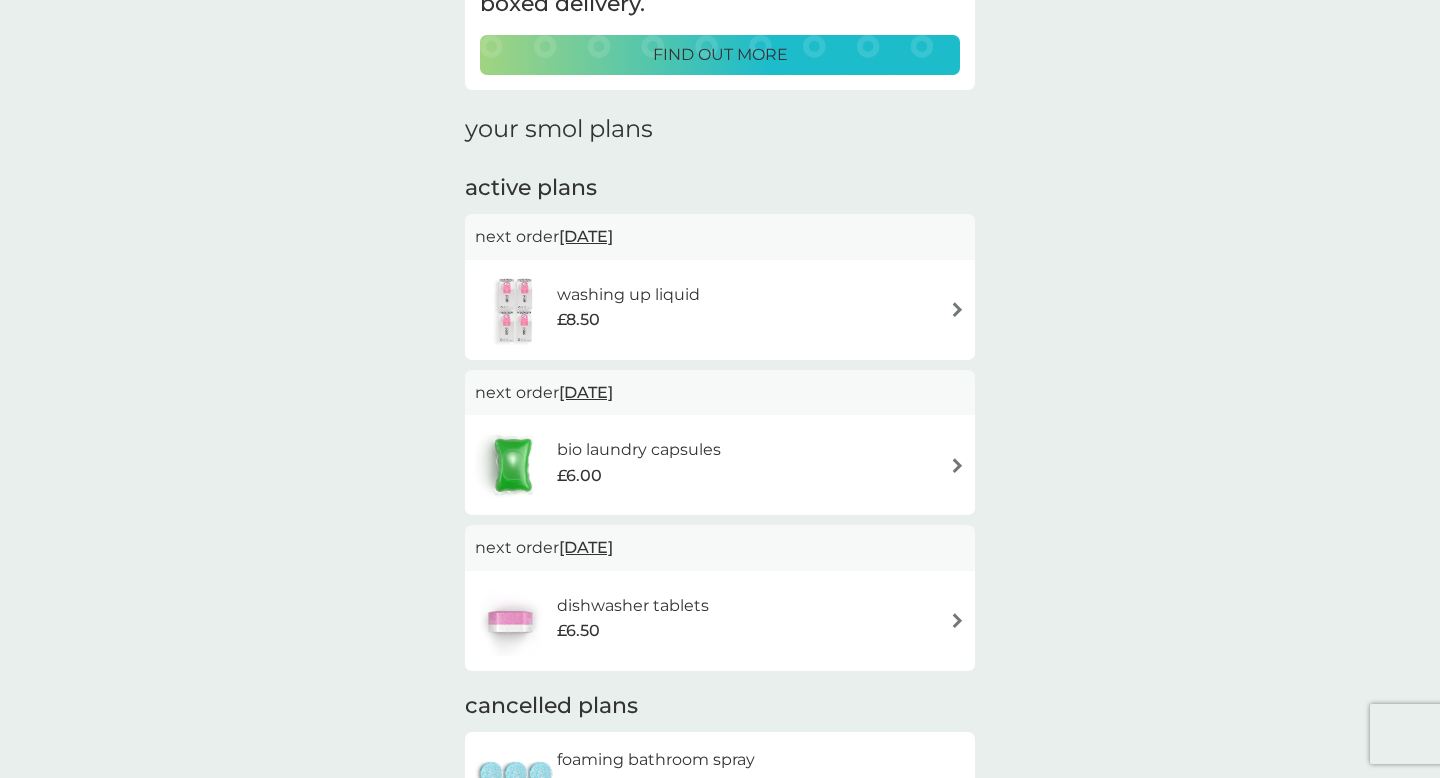 scroll, scrollTop: 202, scrollLeft: 0, axis: vertical 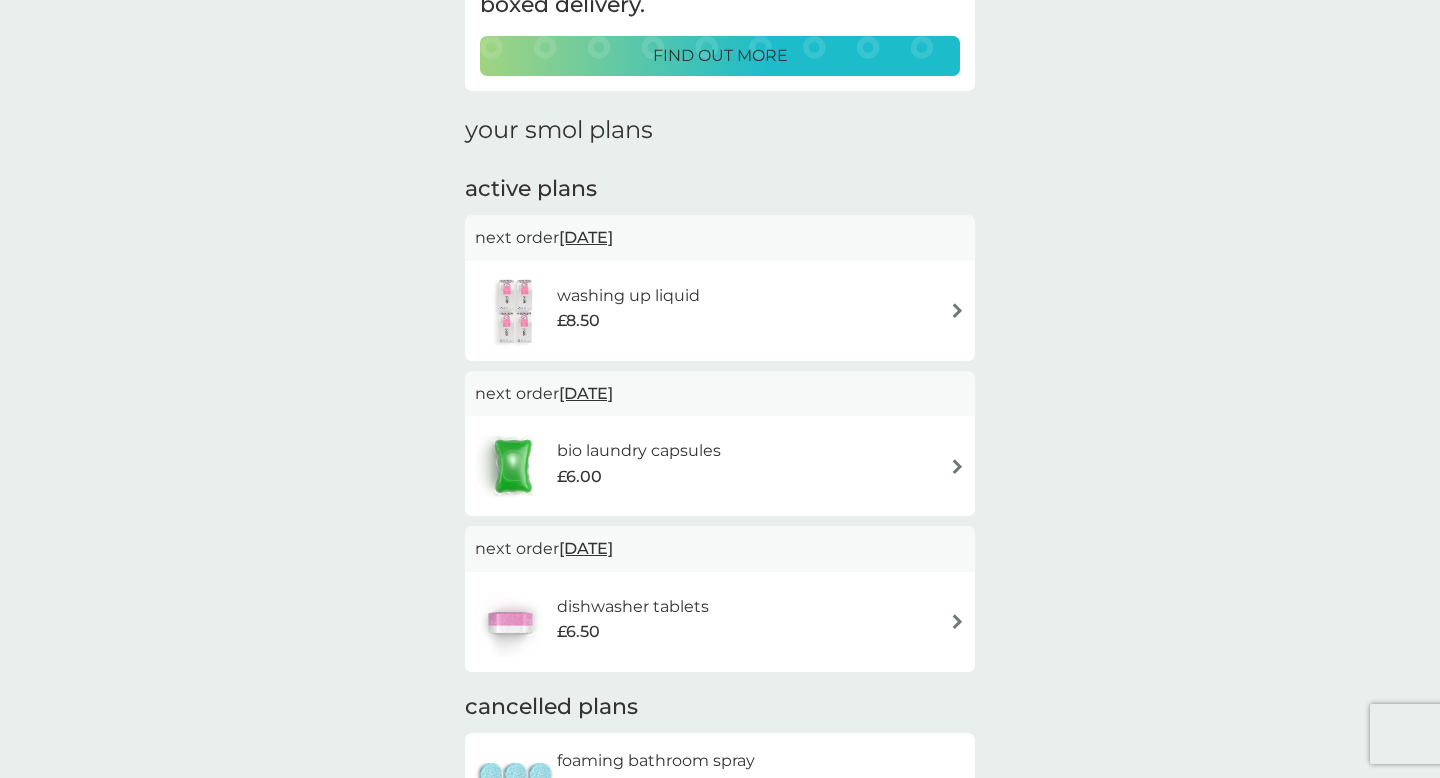 click on "washing up liquid" at bounding box center (628, 296) 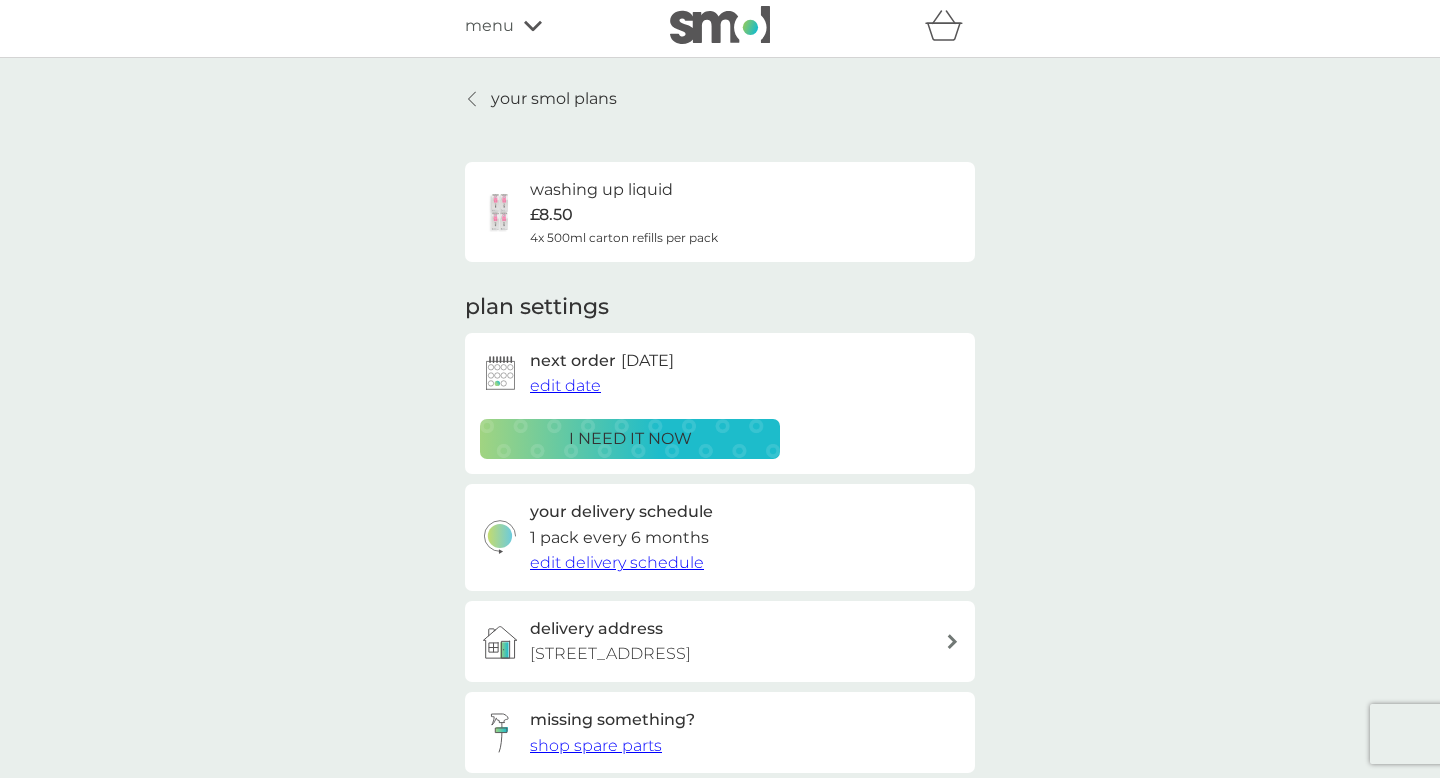 scroll, scrollTop: 7, scrollLeft: 0, axis: vertical 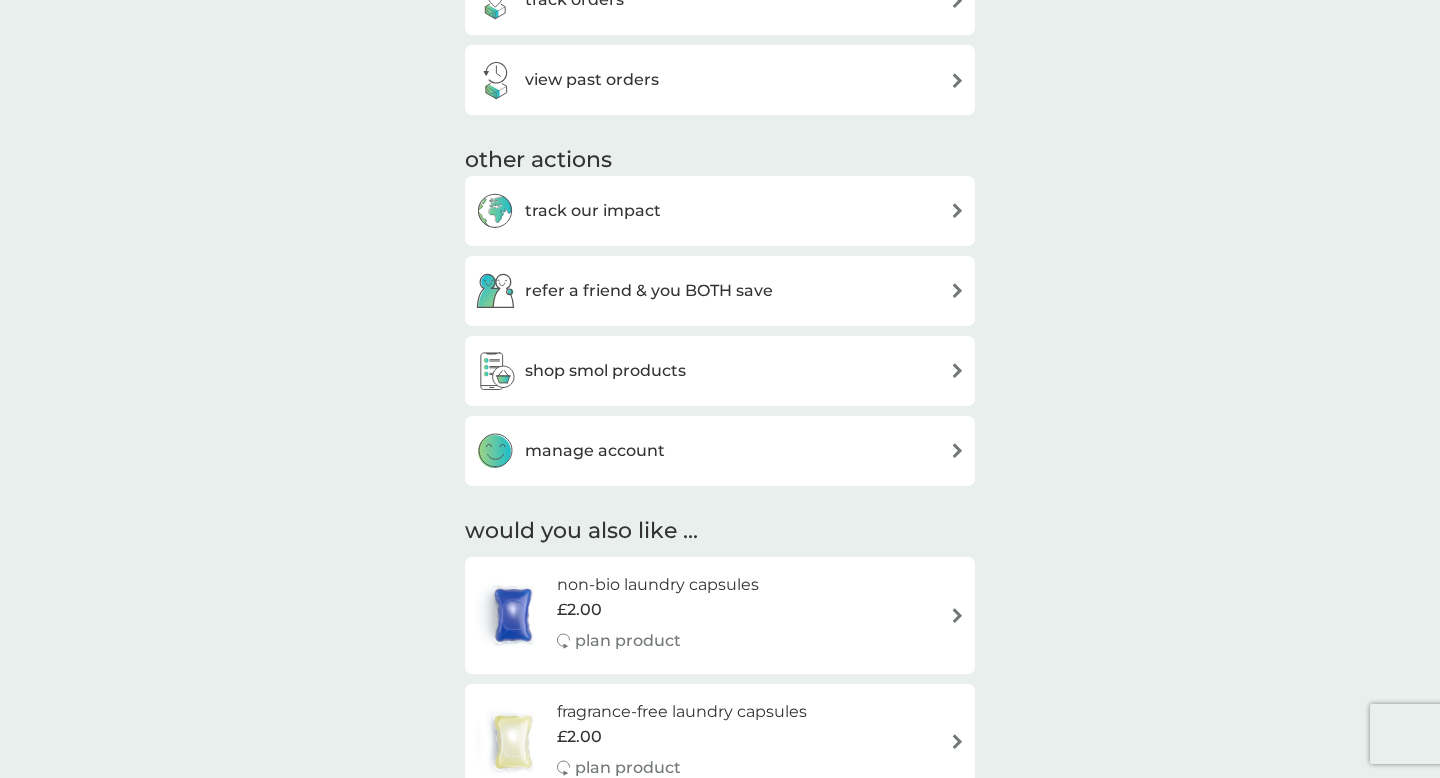 click on "manage account" at bounding box center (595, 451) 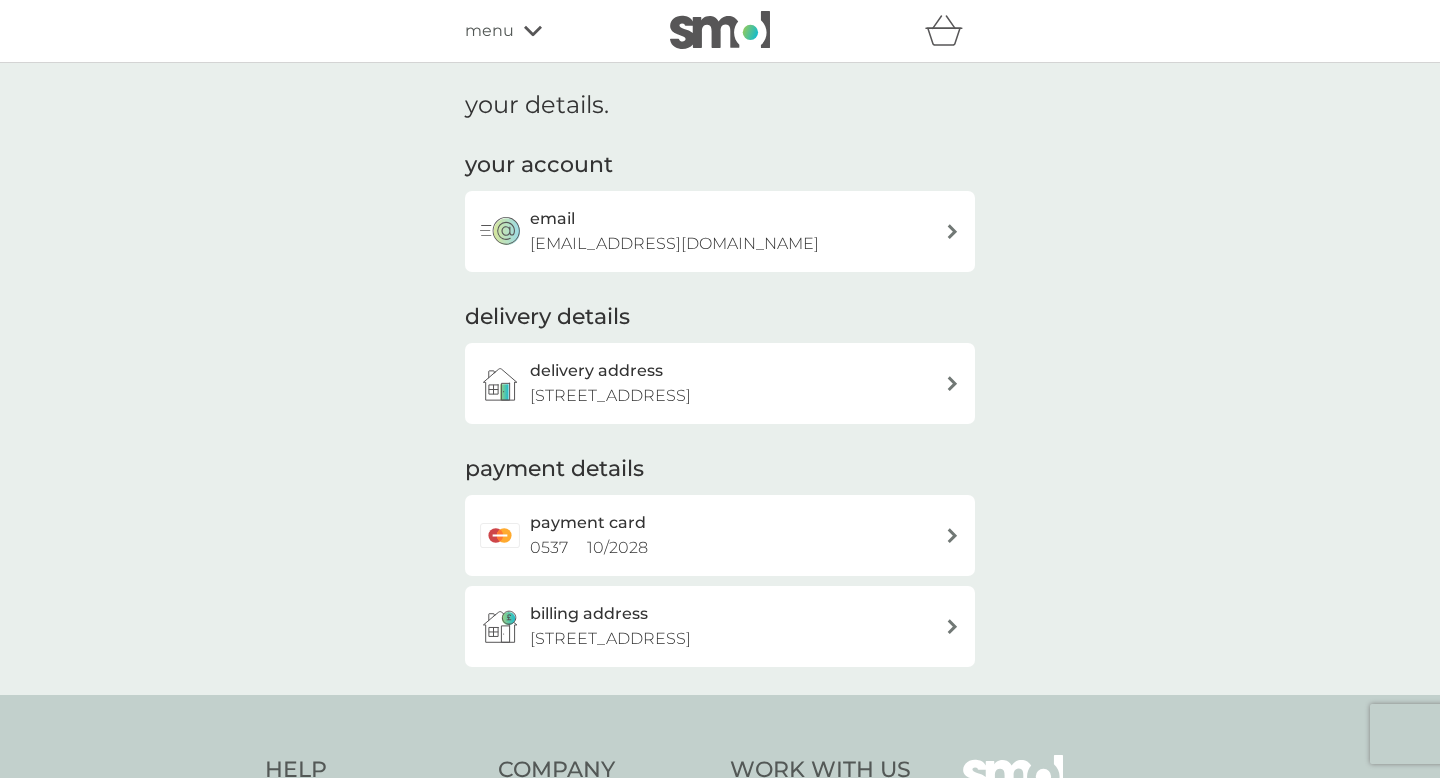 click on "payment card" at bounding box center (588, 523) 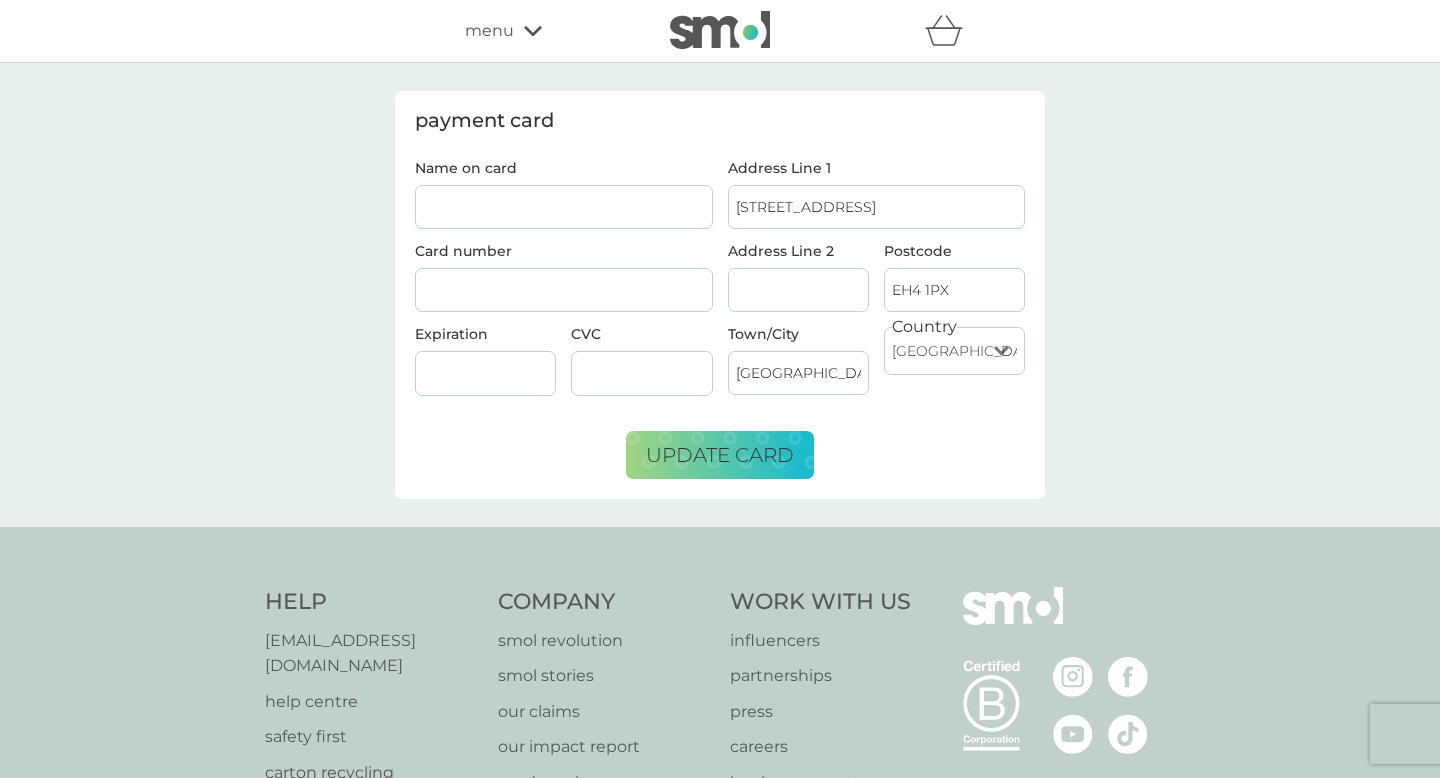click on "Name on card" at bounding box center (564, 207) 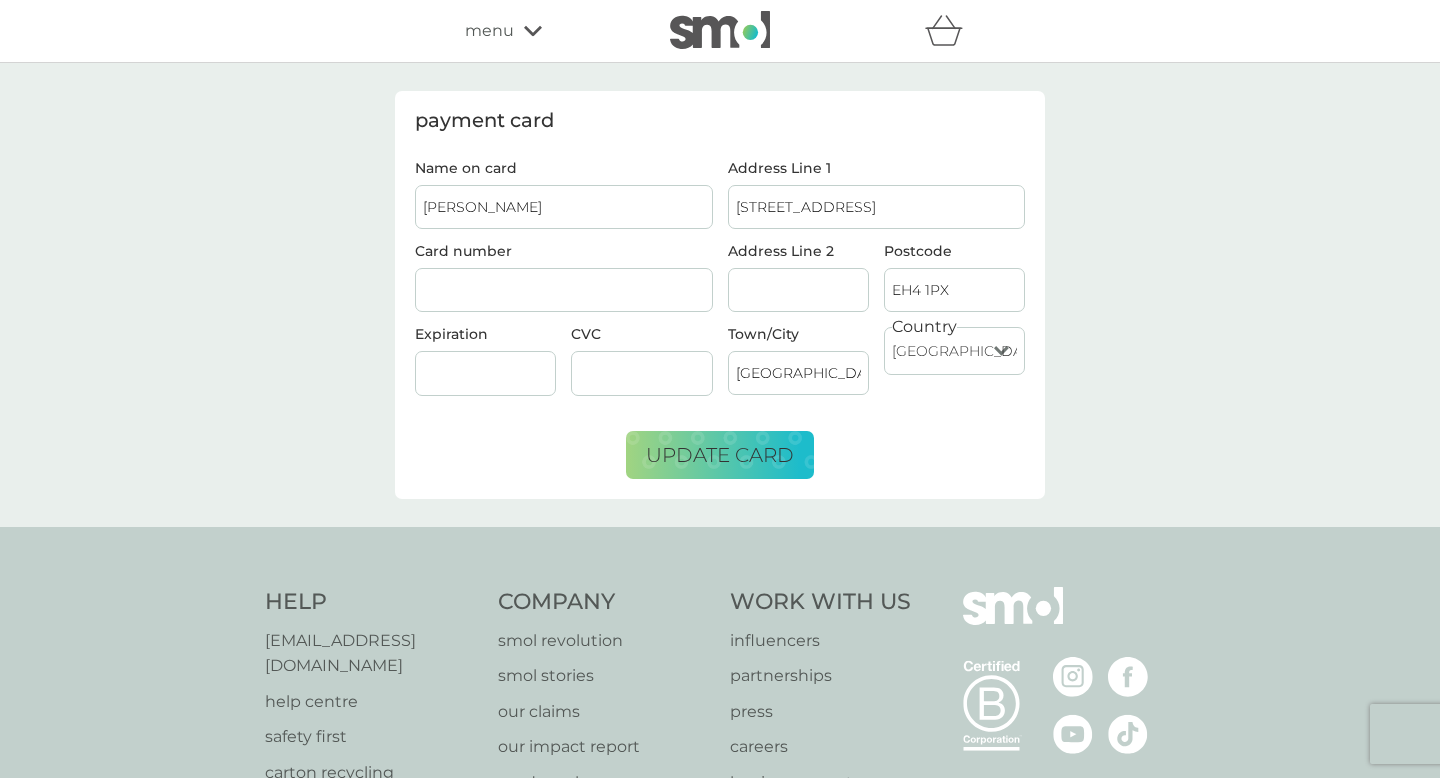 type on "[PERSON_NAME]" 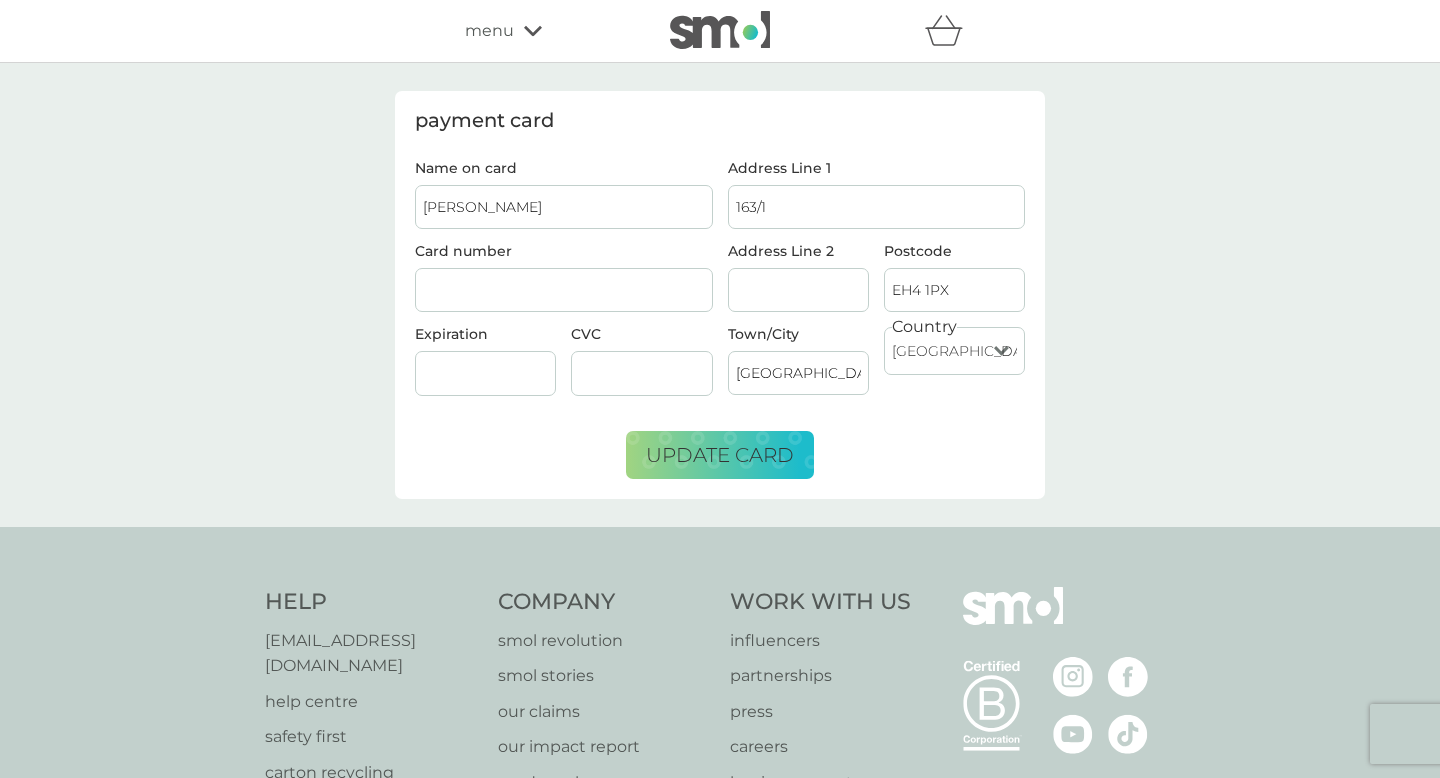 type on "[STREET_ADDRESS]" 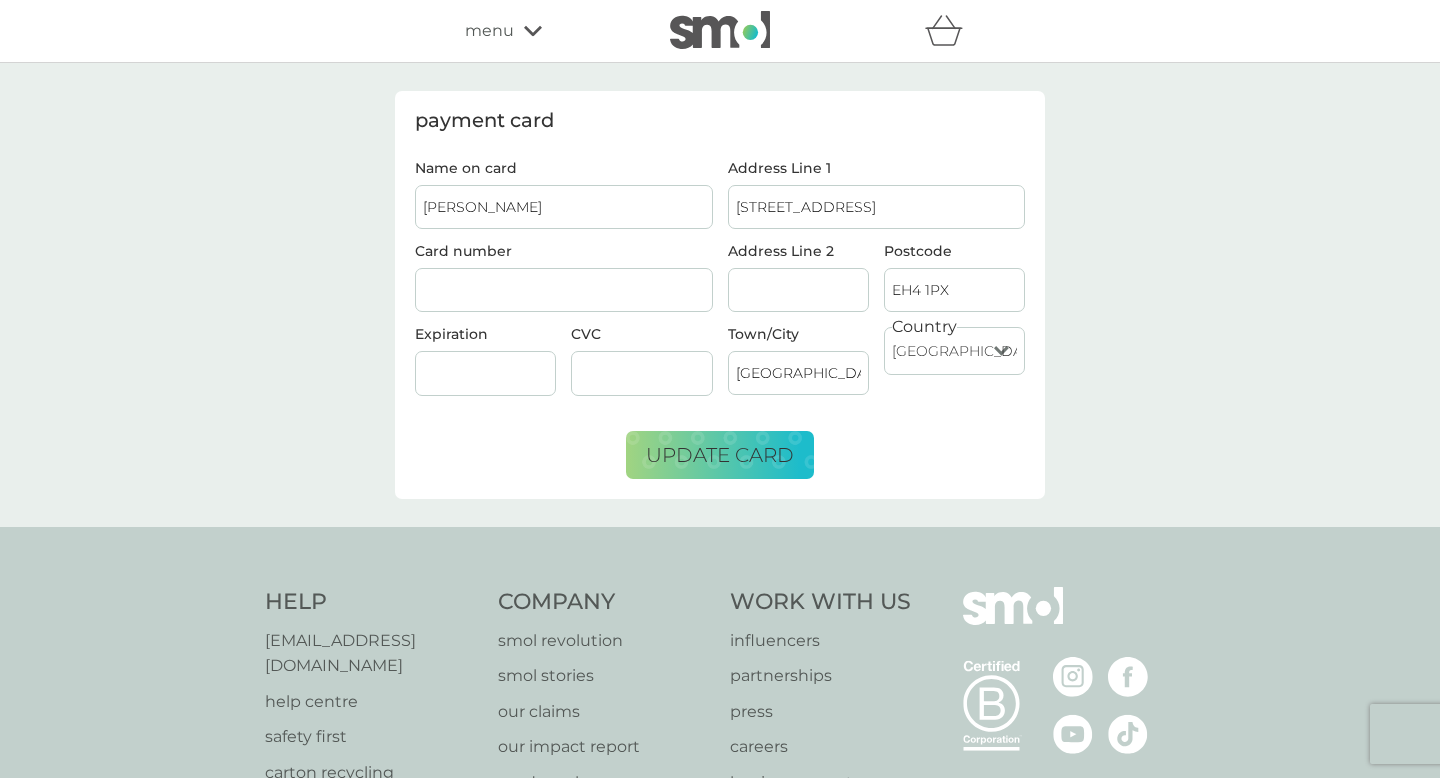 click at bounding box center [485, 373] 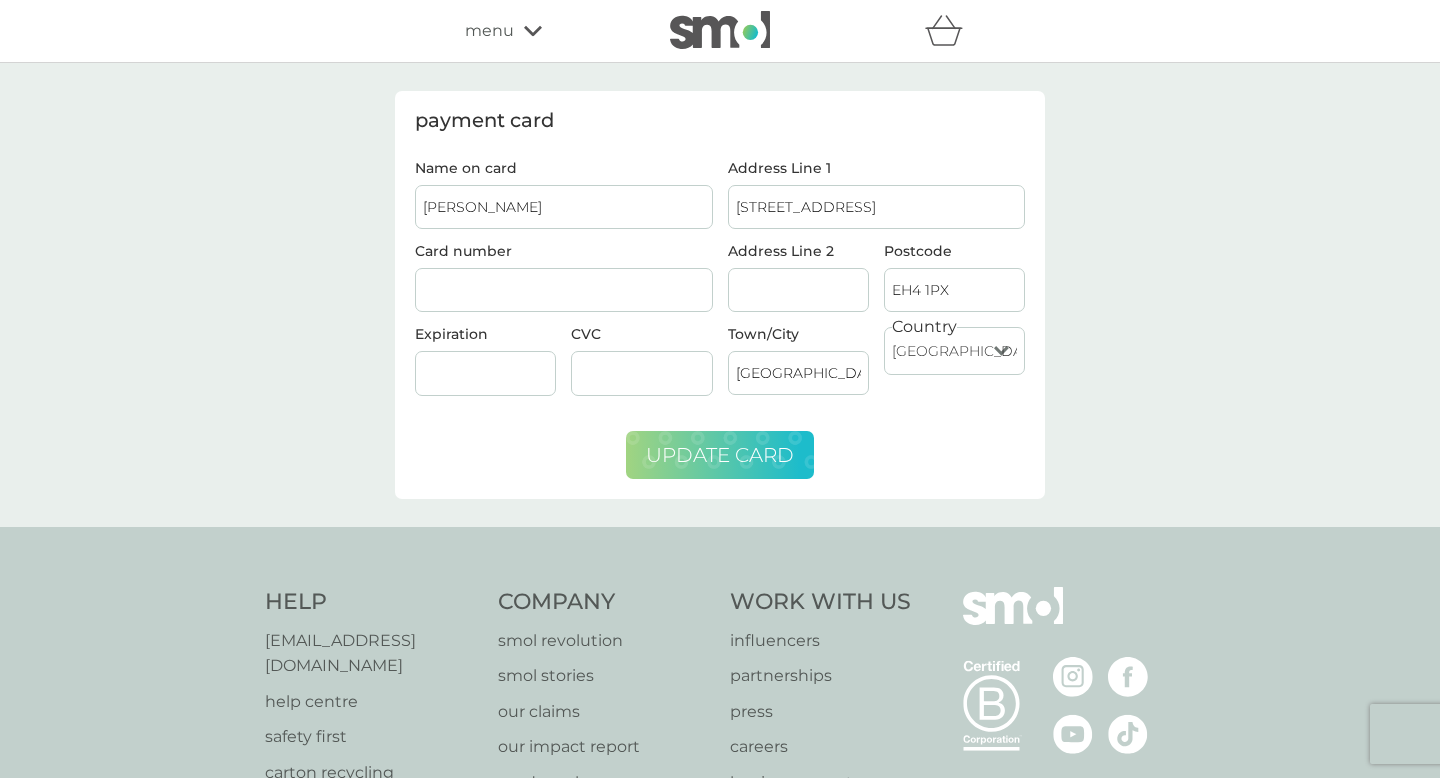 click on "update card" at bounding box center [720, 455] 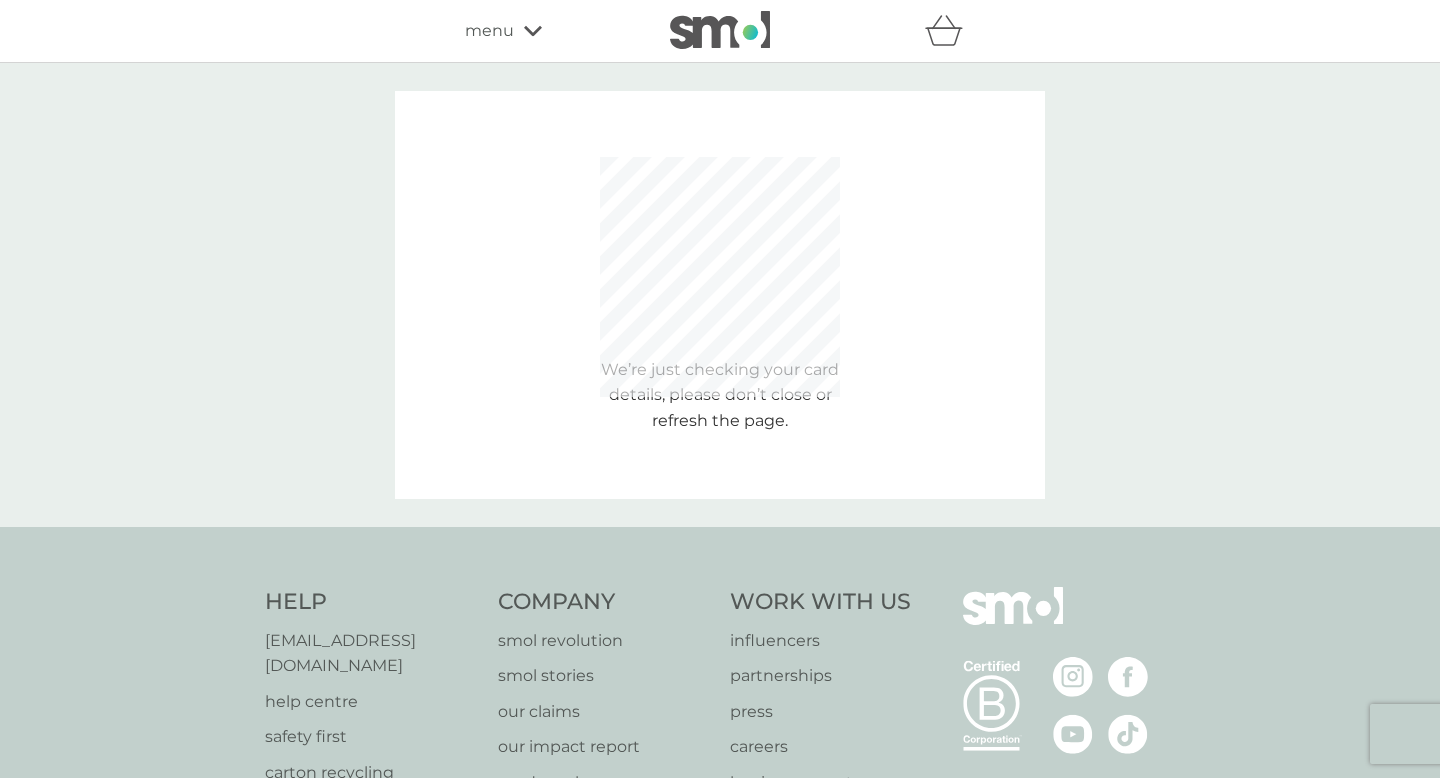 type 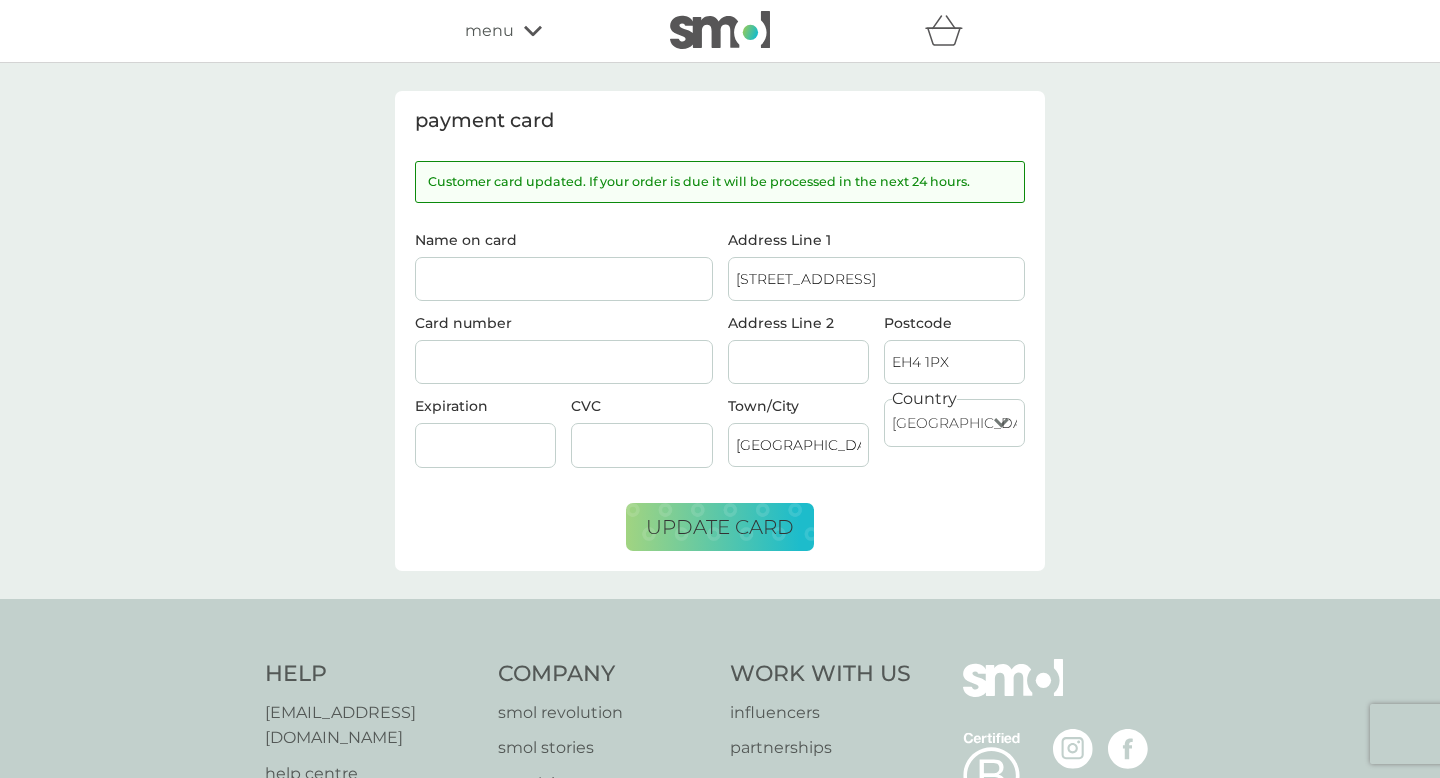 click 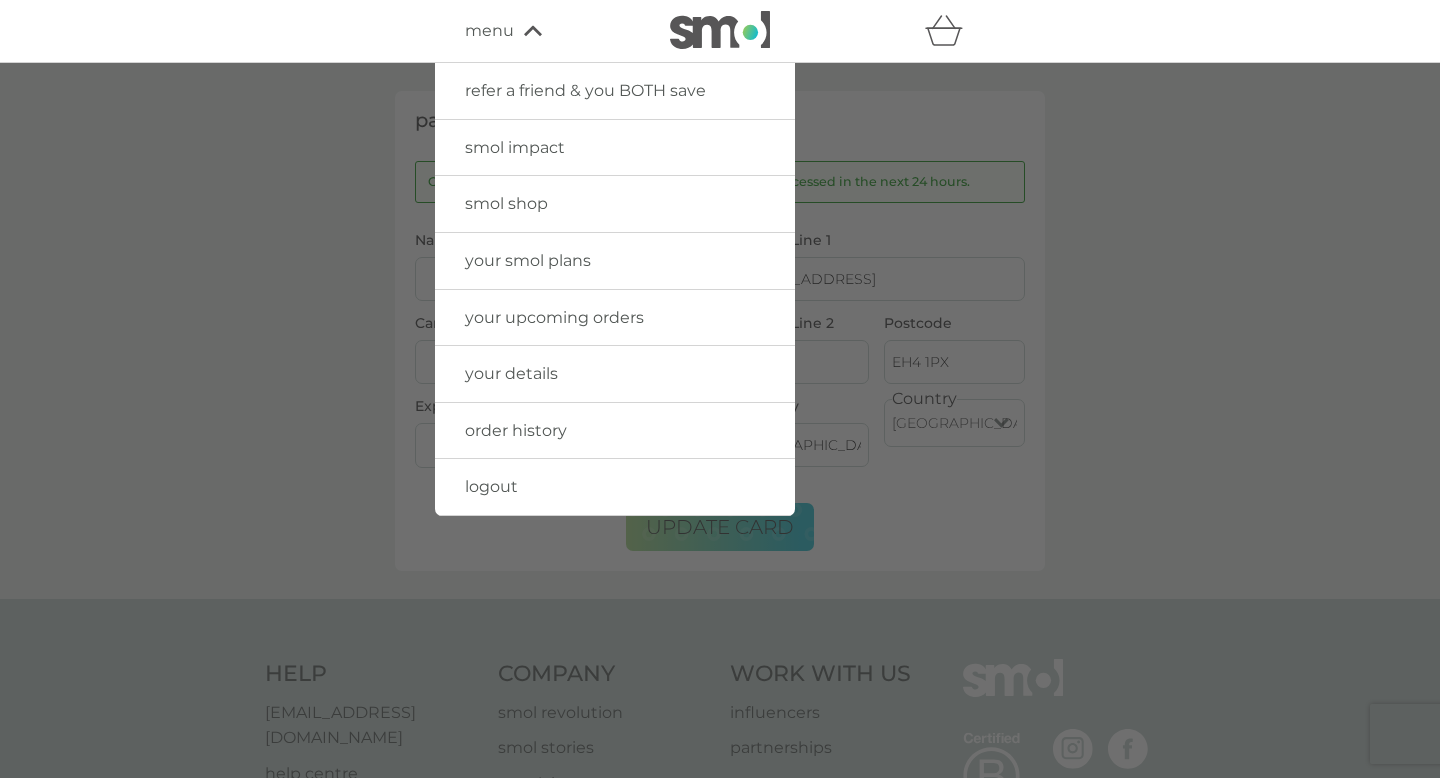 click on "your details" at bounding box center [615, 374] 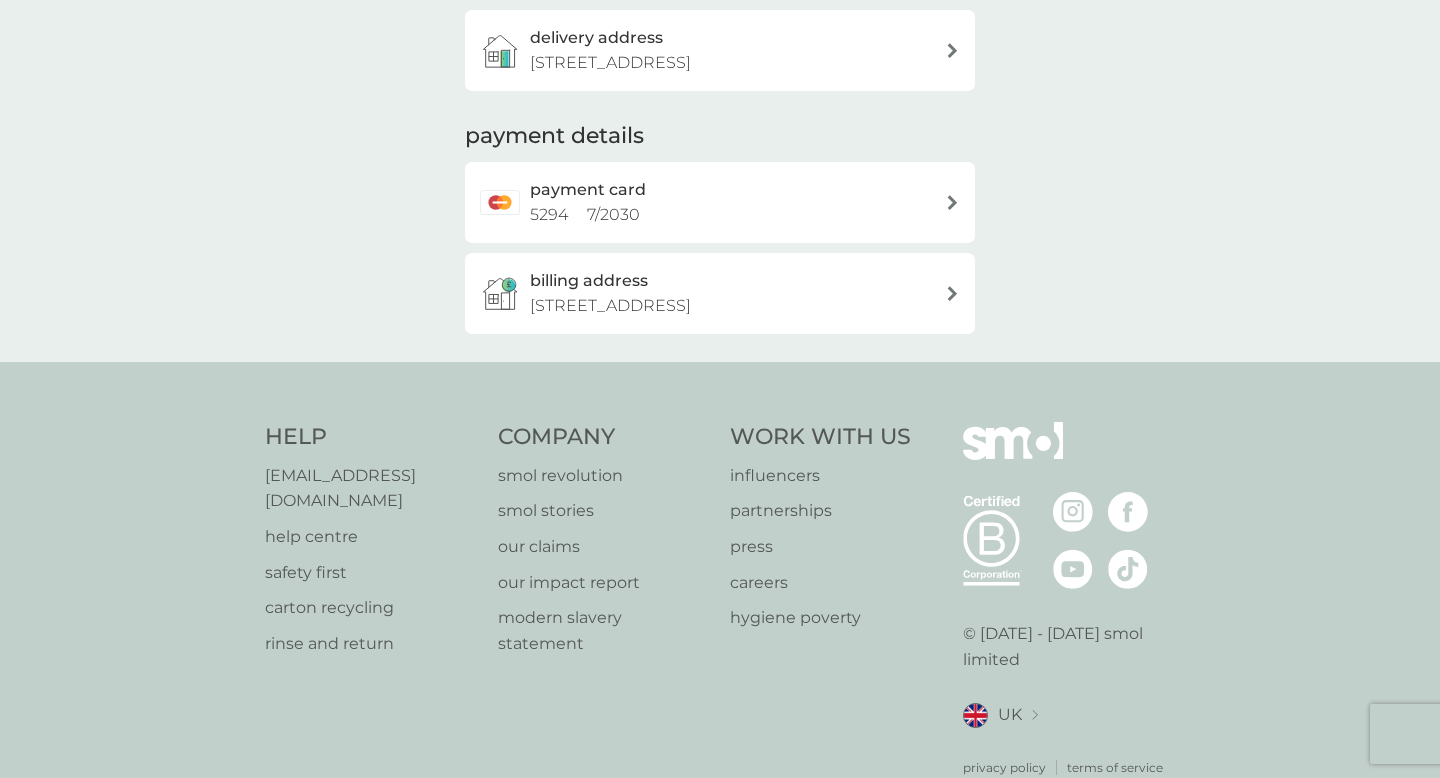 scroll, scrollTop: 0, scrollLeft: 0, axis: both 